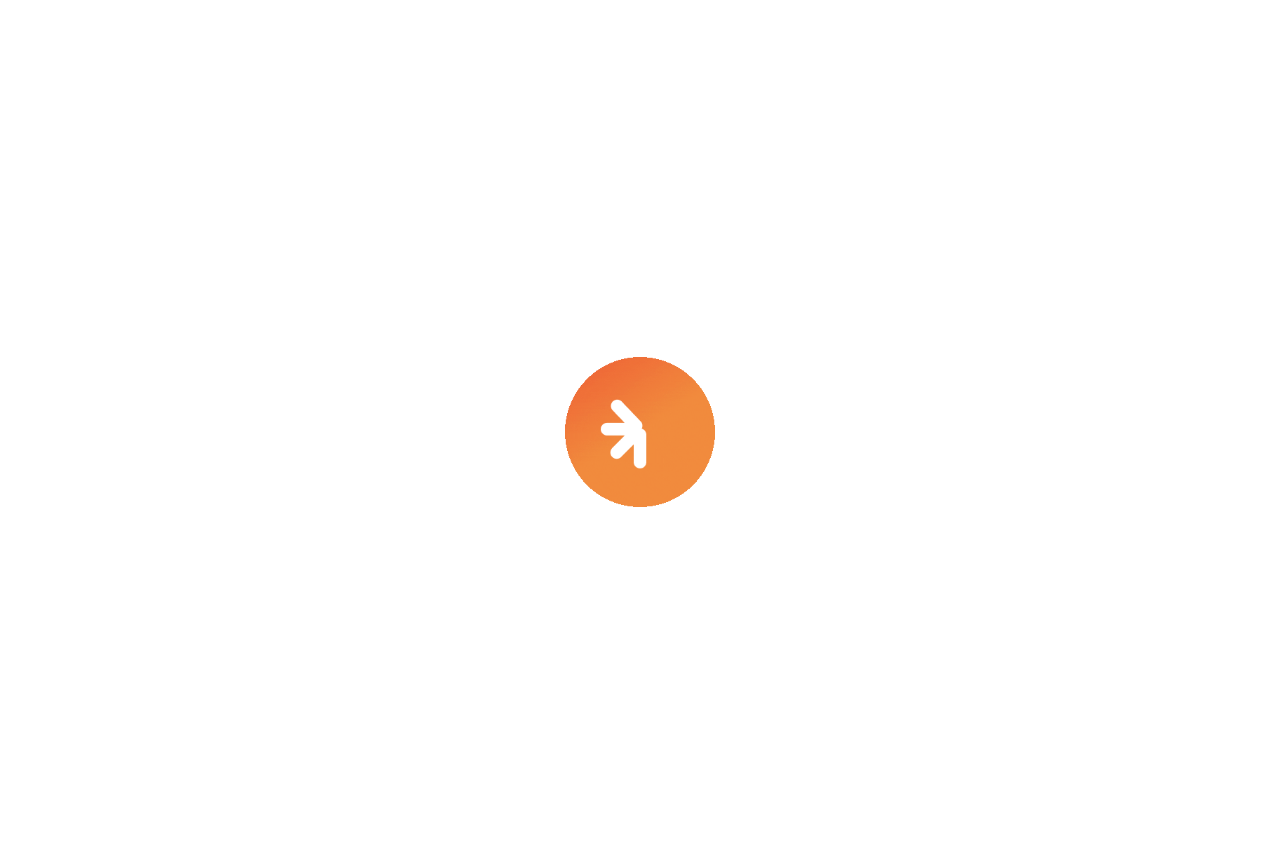 scroll, scrollTop: 0, scrollLeft: 0, axis: both 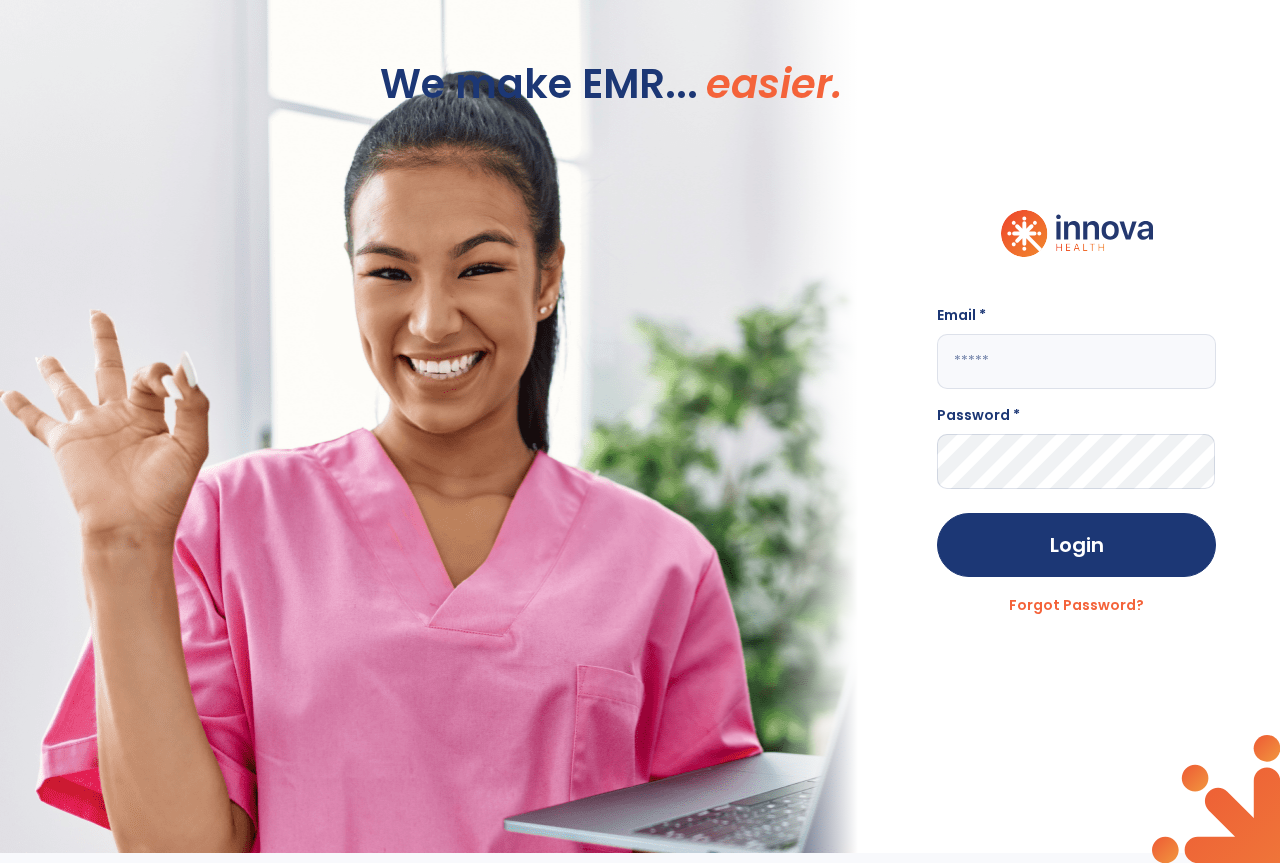 click 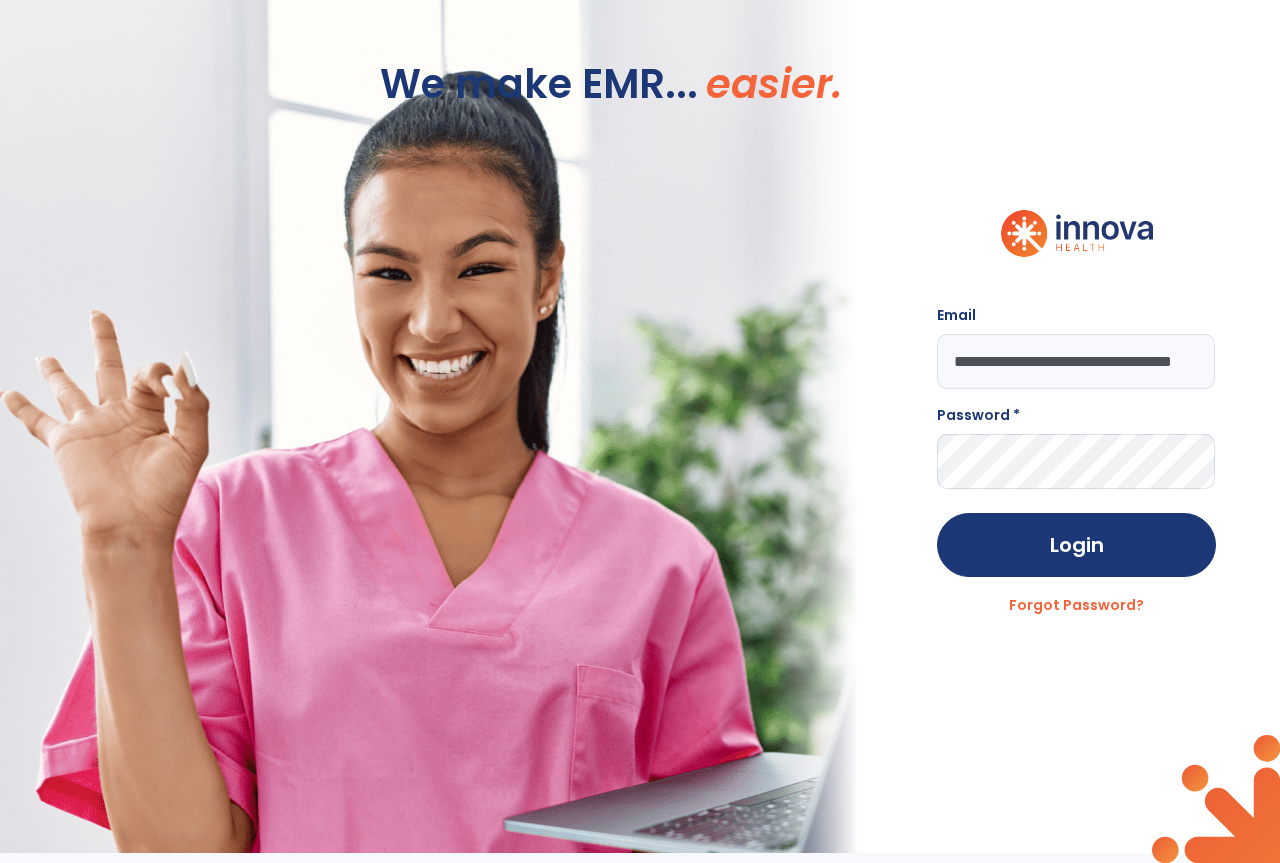 scroll, scrollTop: 0, scrollLeft: 55, axis: horizontal 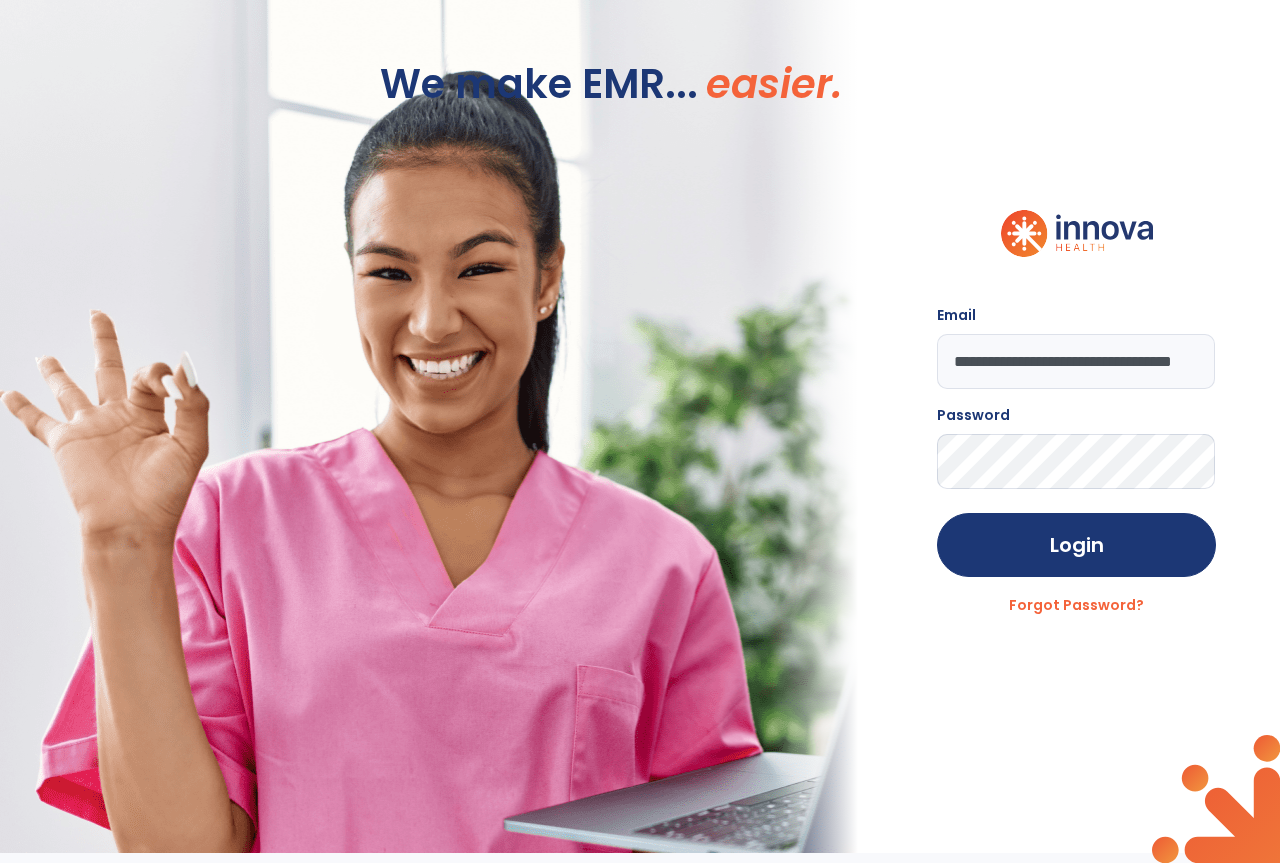 click on "Login" 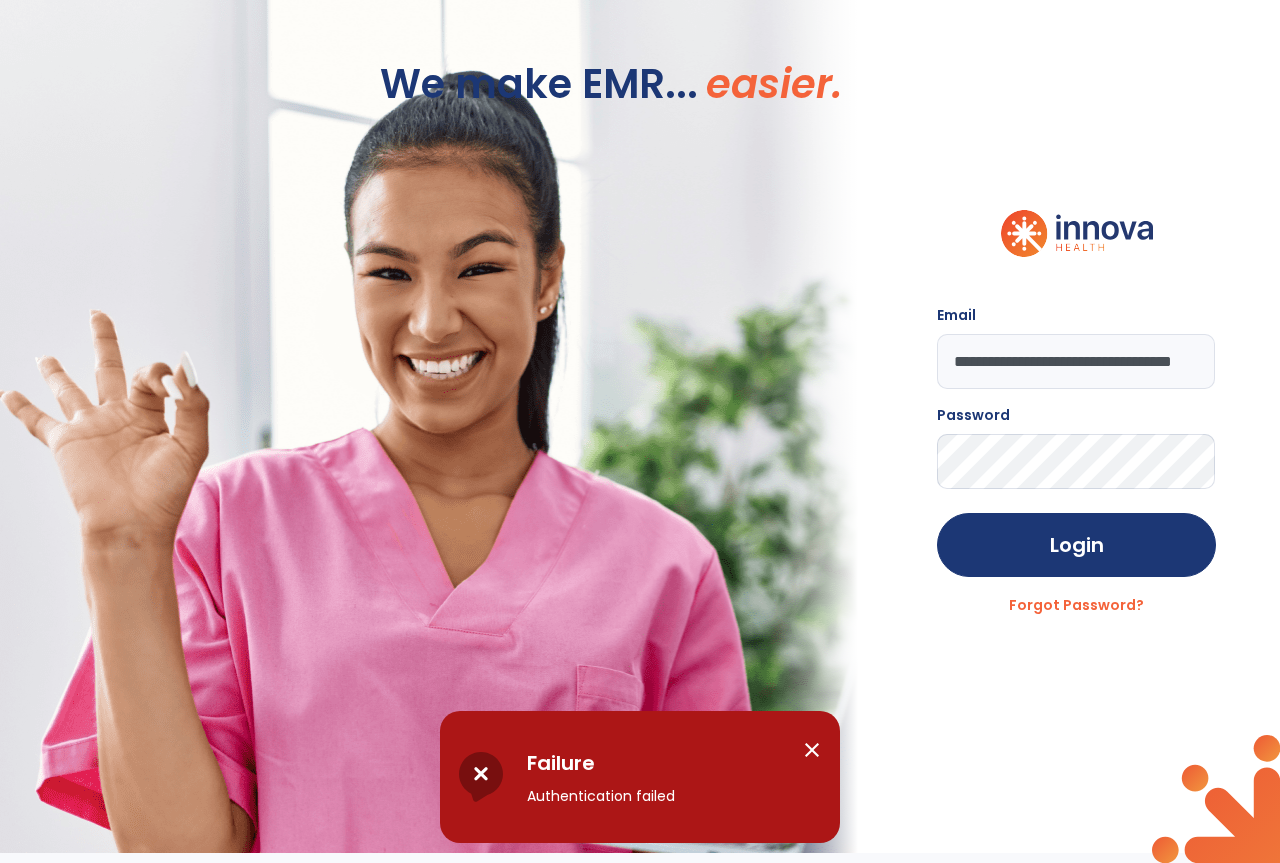 click on "**********" 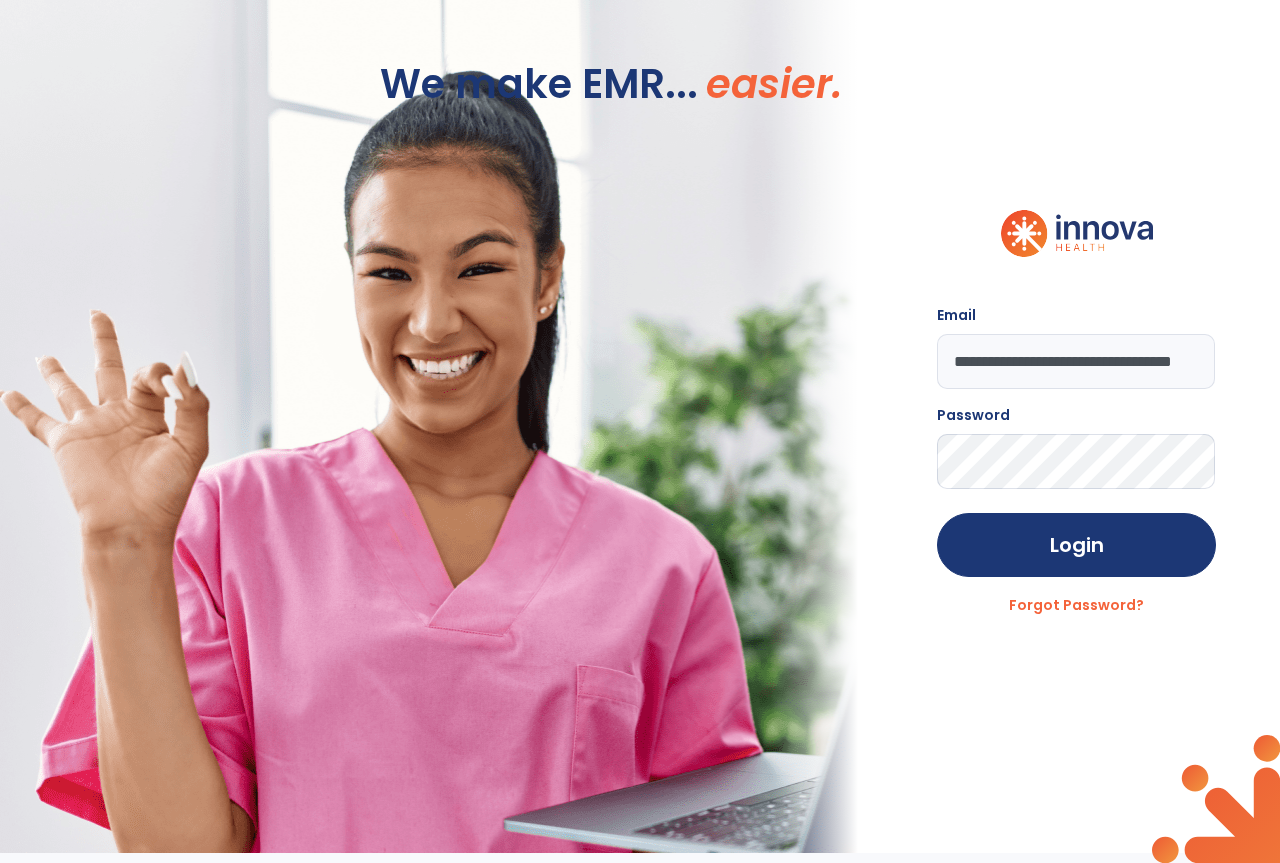 click on "Login" 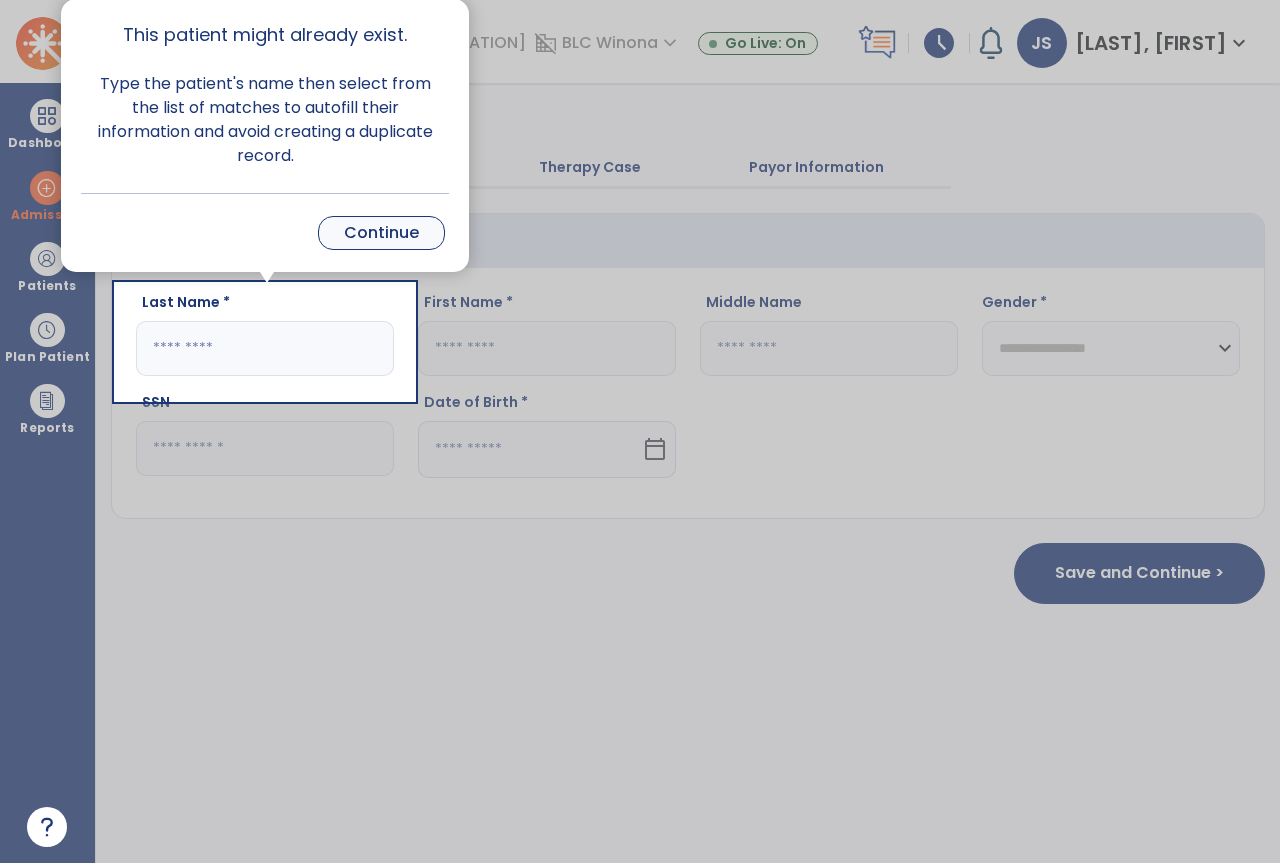 click on "Continue" at bounding box center (381, 233) 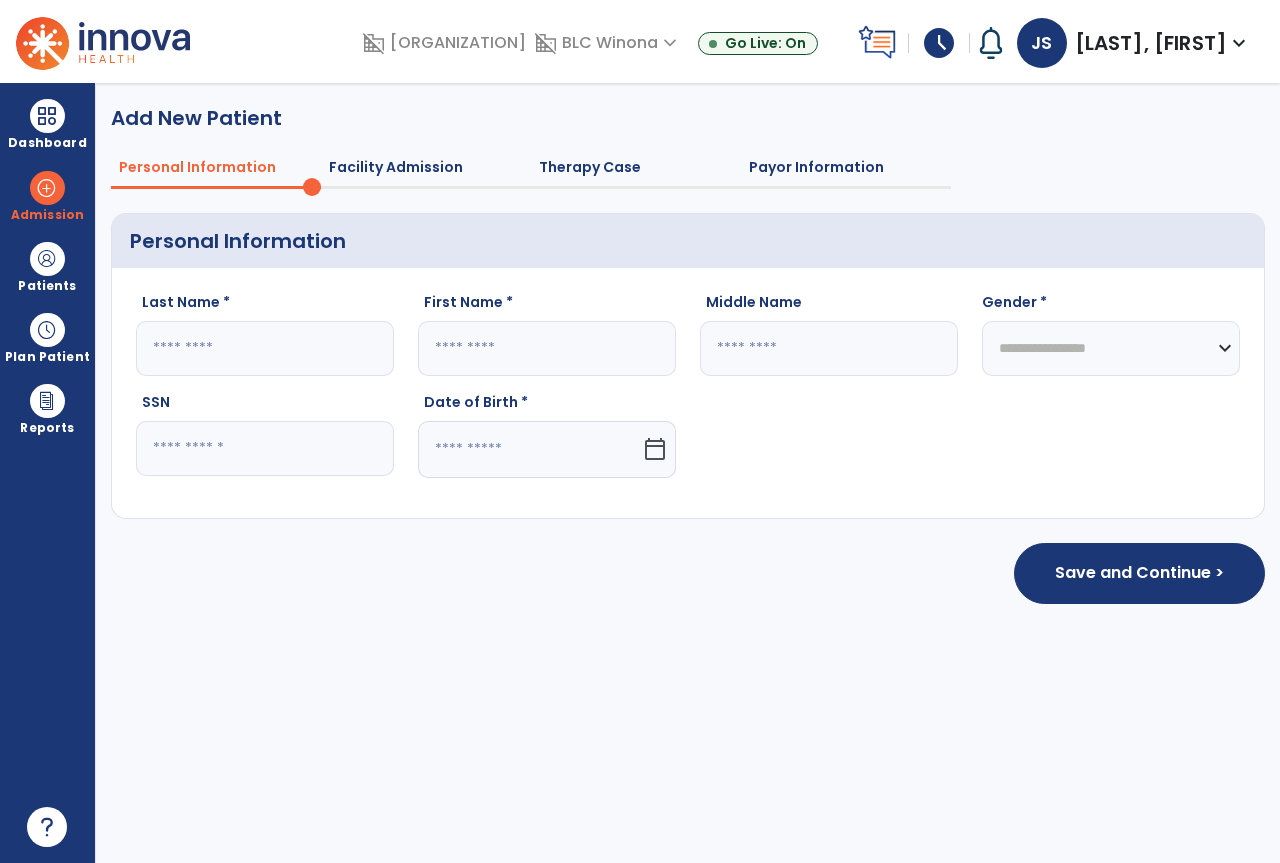 click on "schedule" at bounding box center (939, 43) 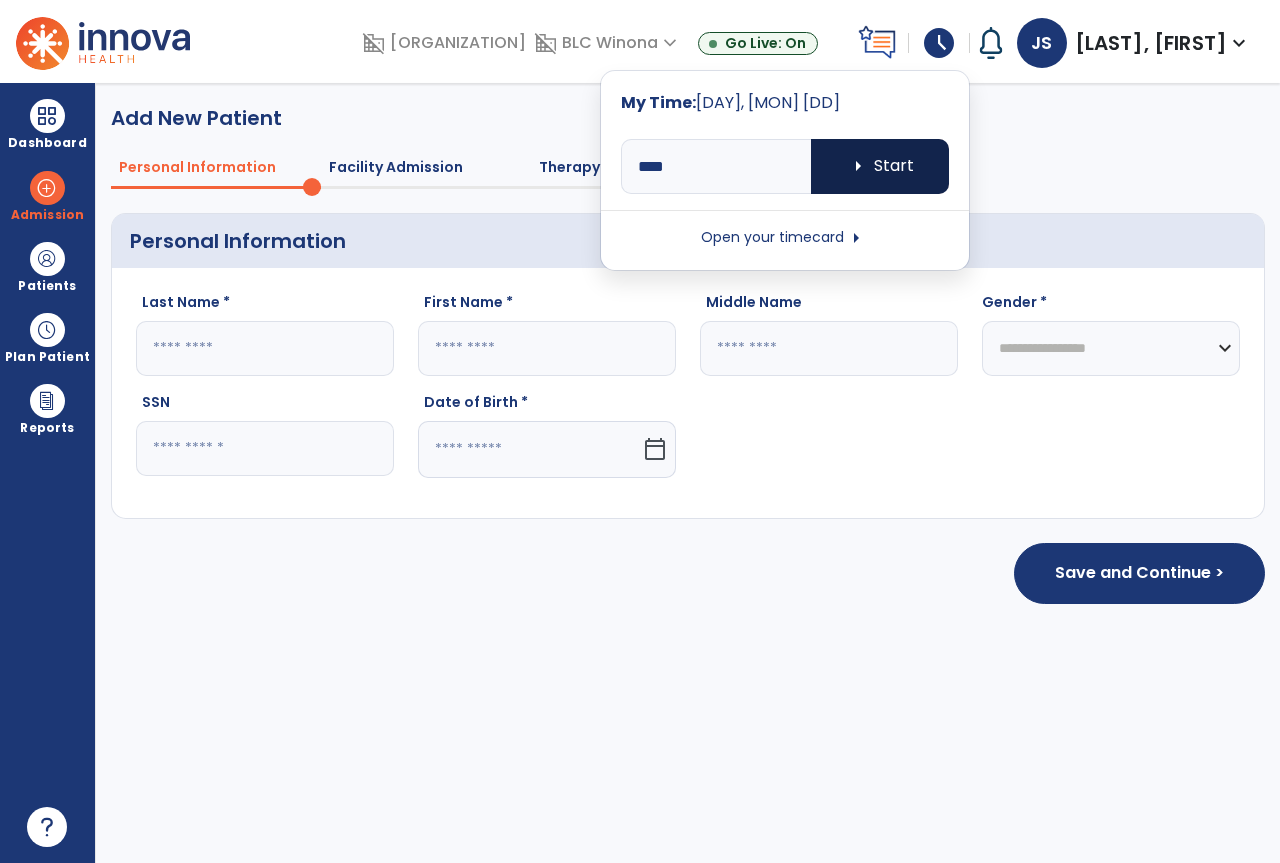 click on "arrow_right  Start" at bounding box center [880, 166] 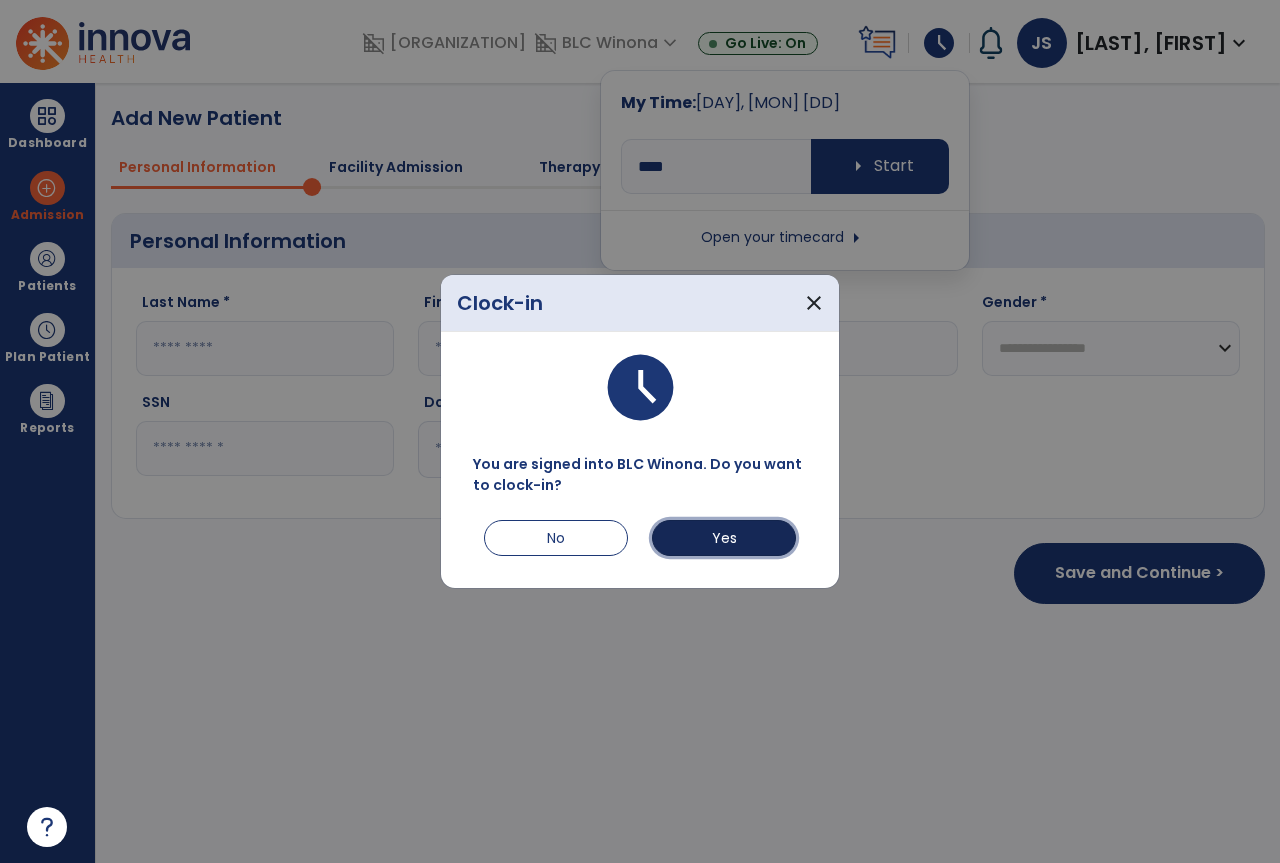 click on "Yes" at bounding box center (724, 538) 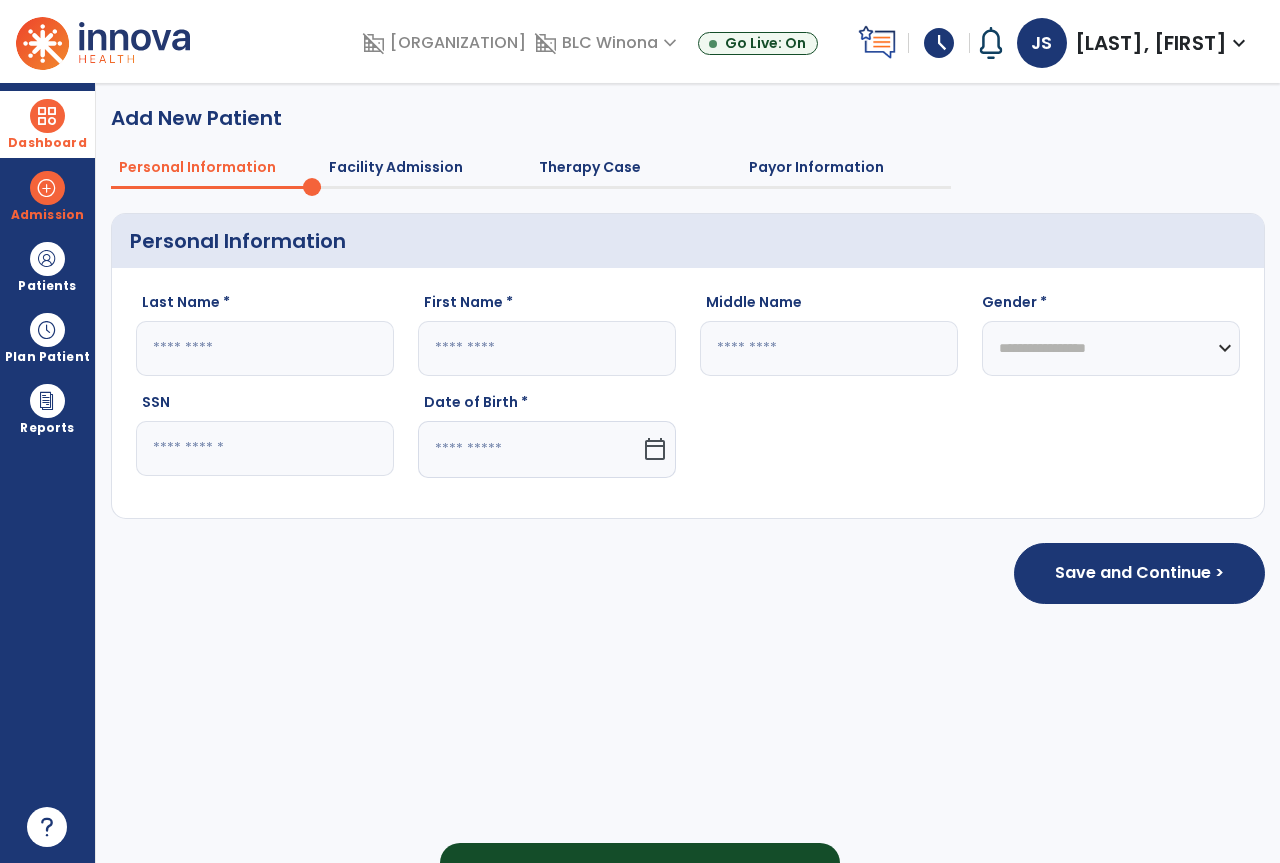 click at bounding box center [47, 116] 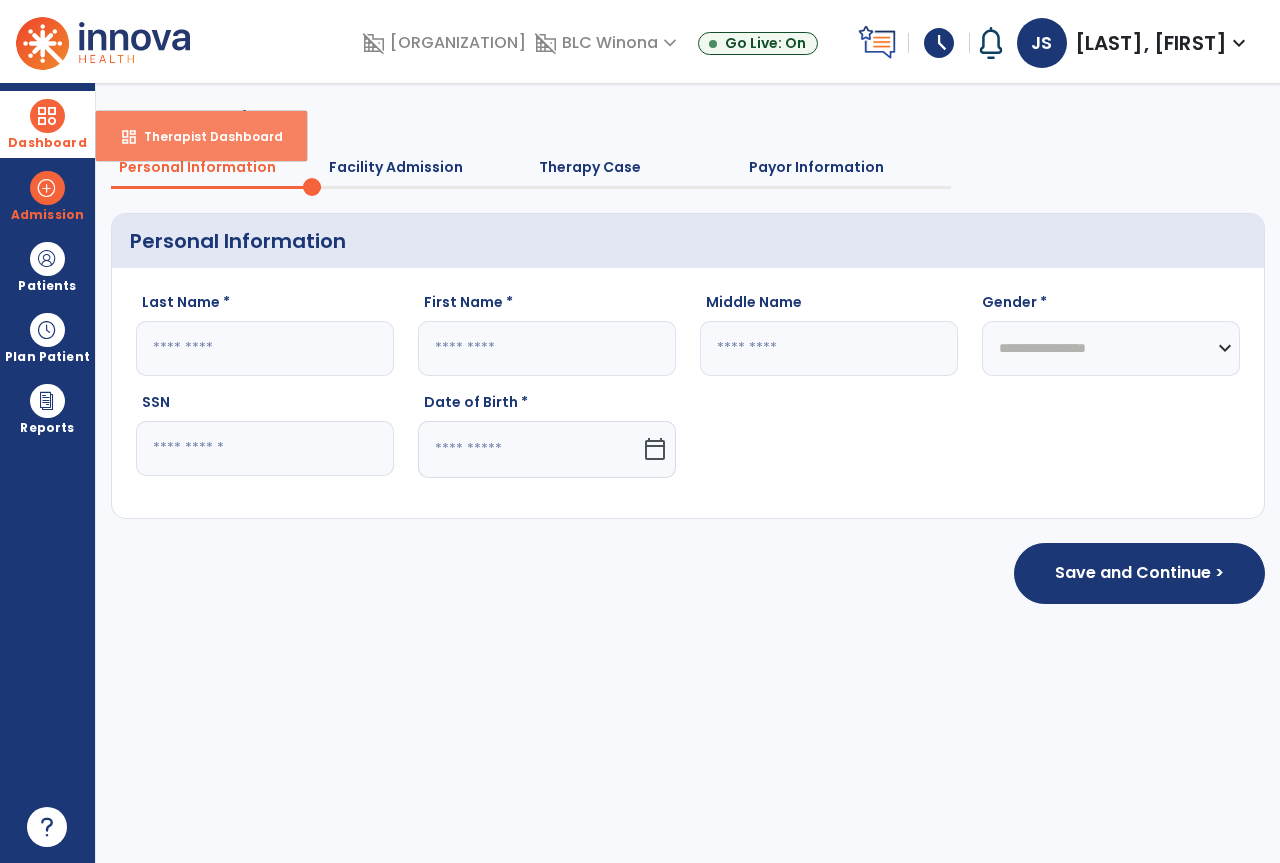 click on "Therapist Dashboard" at bounding box center [205, 136] 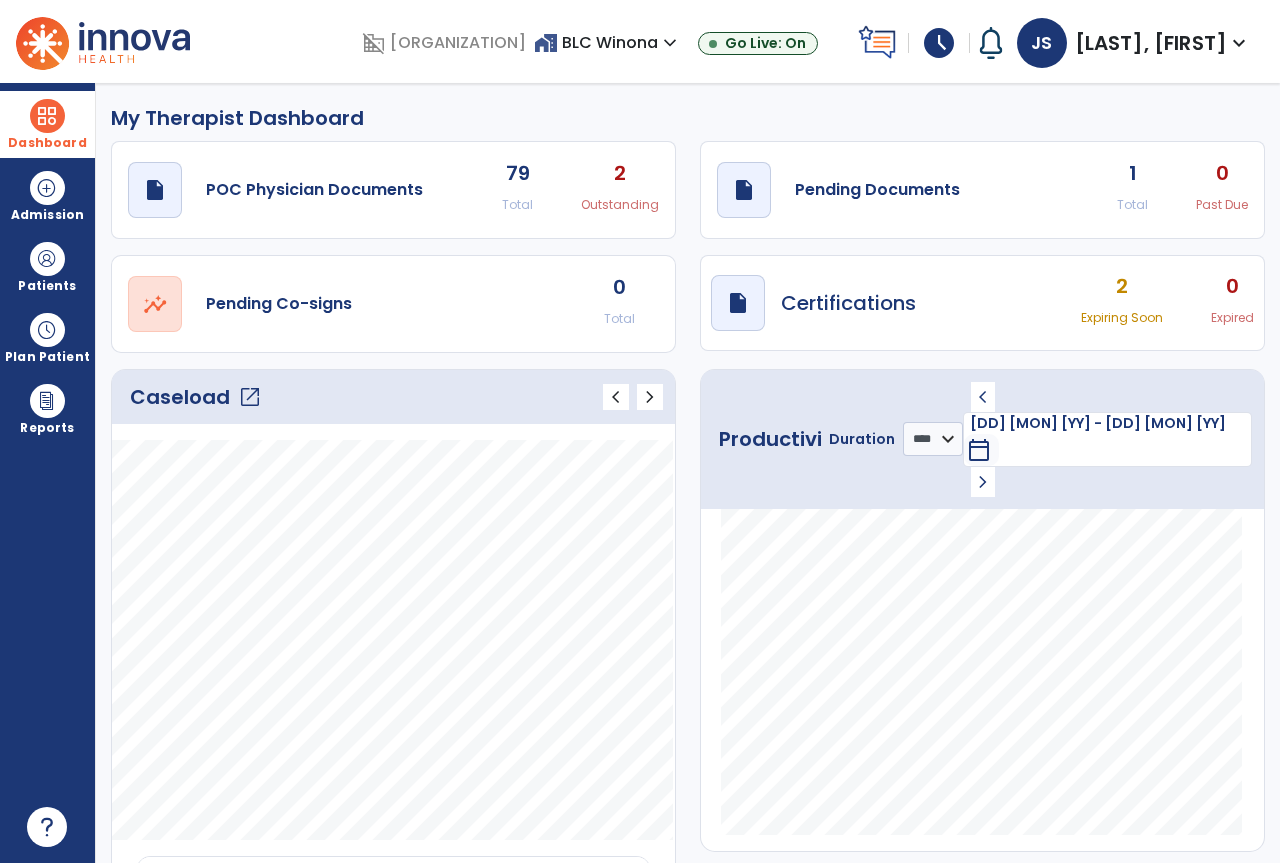 click on "Expiring Soon" at bounding box center (1122, 318) 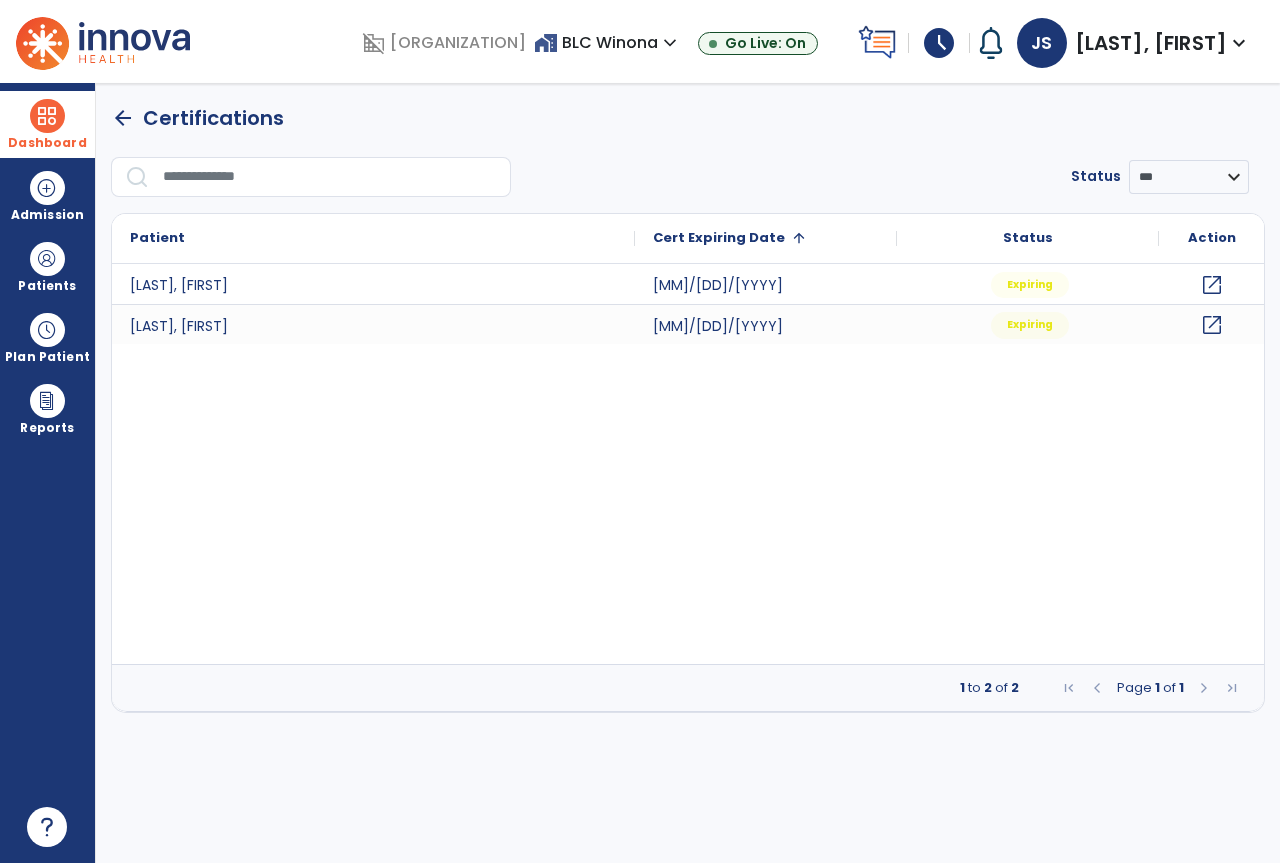click at bounding box center [47, 116] 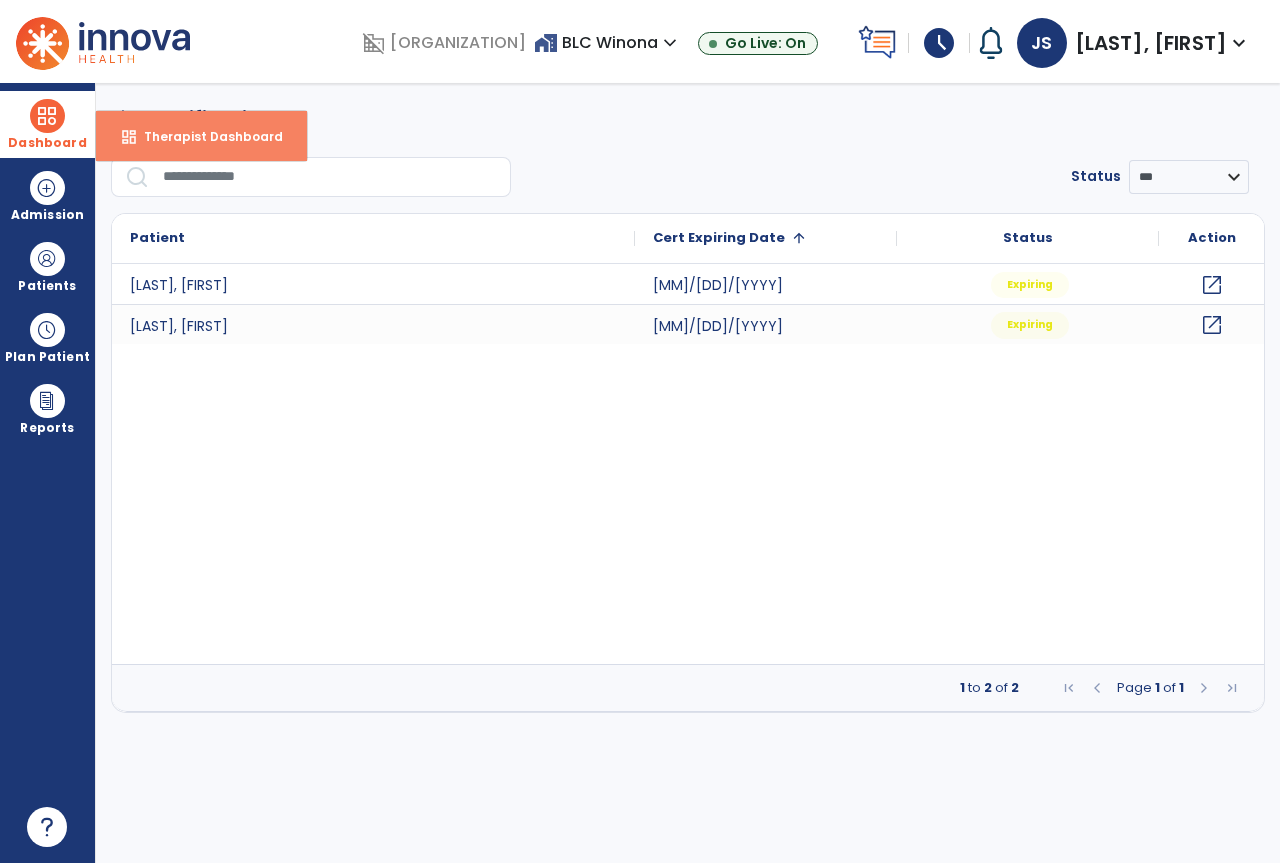 click on "dashboard  Therapist Dashboard" at bounding box center [201, 136] 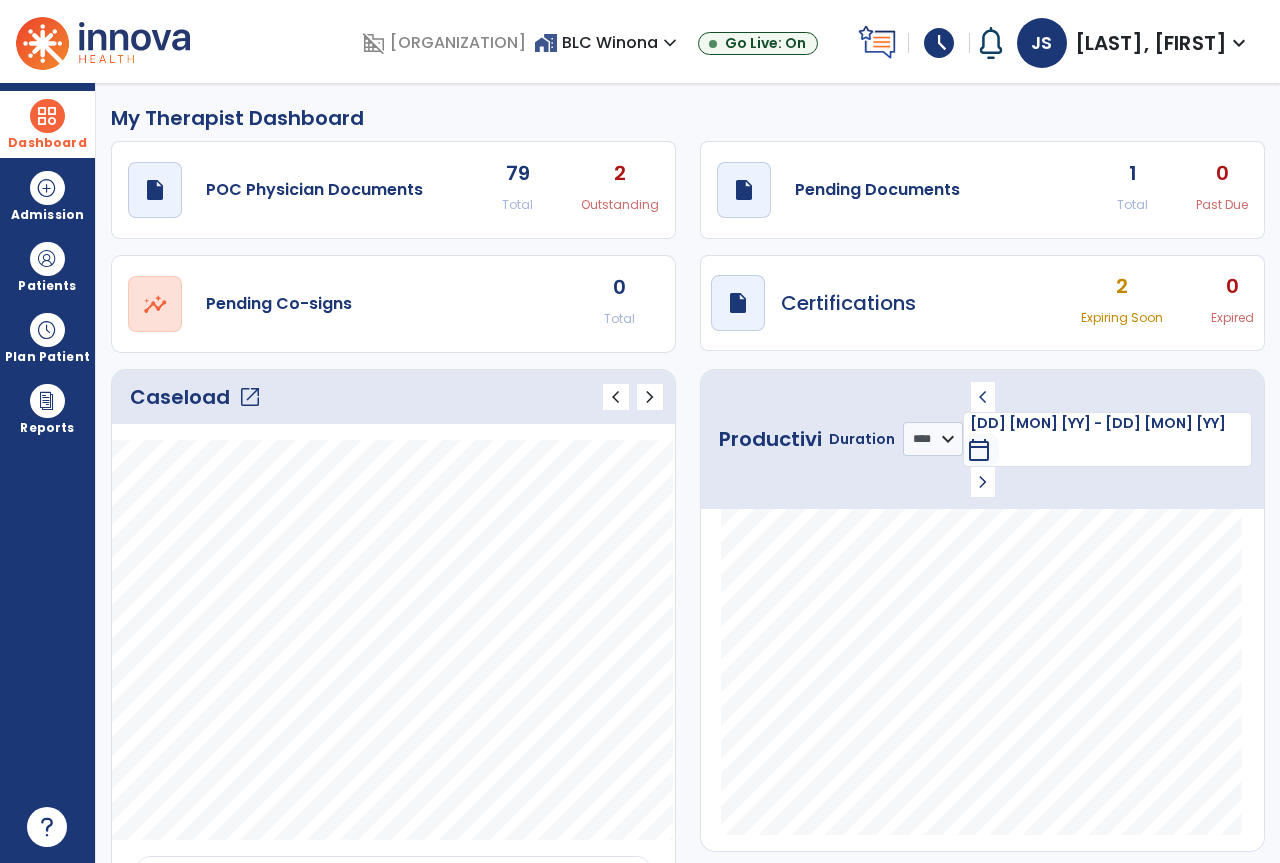 click on "Total" 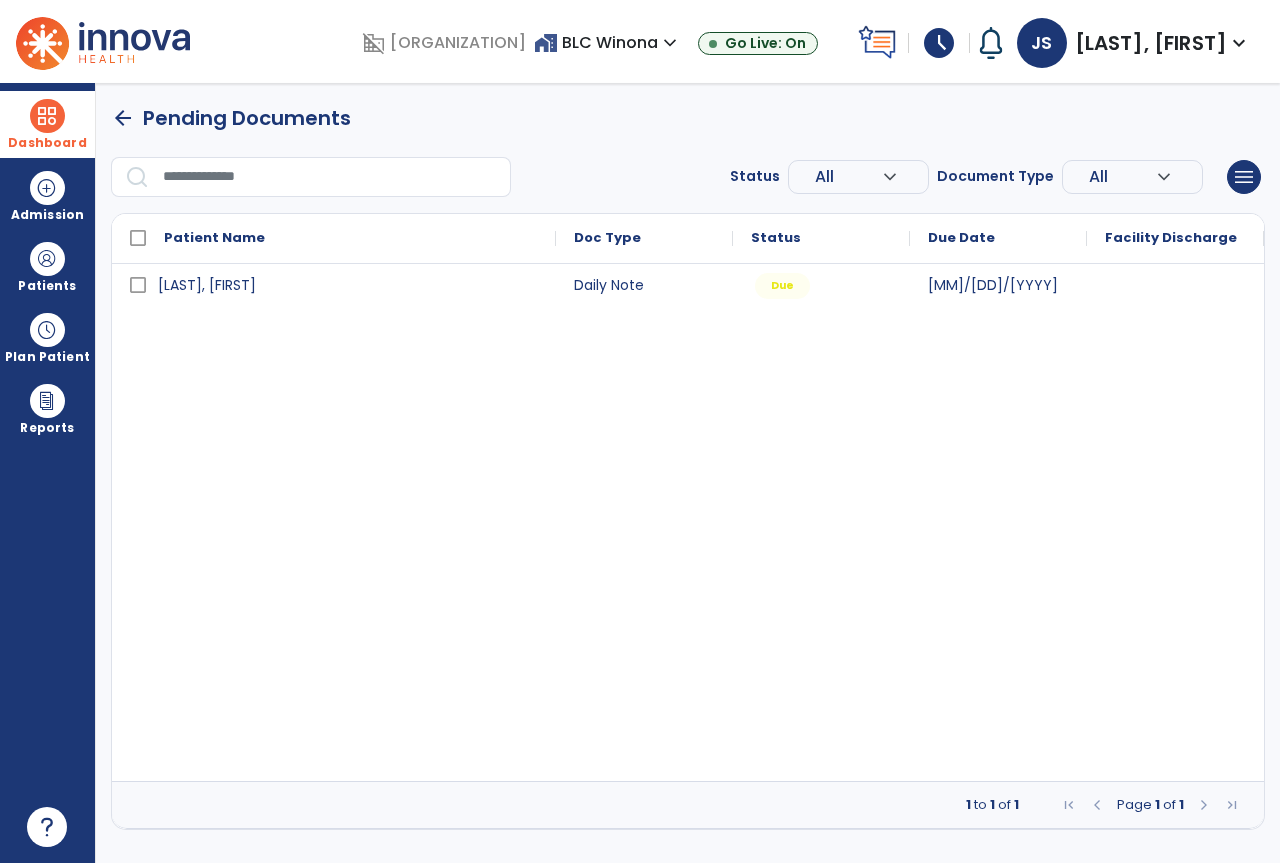 click on "schedule" at bounding box center [939, 43] 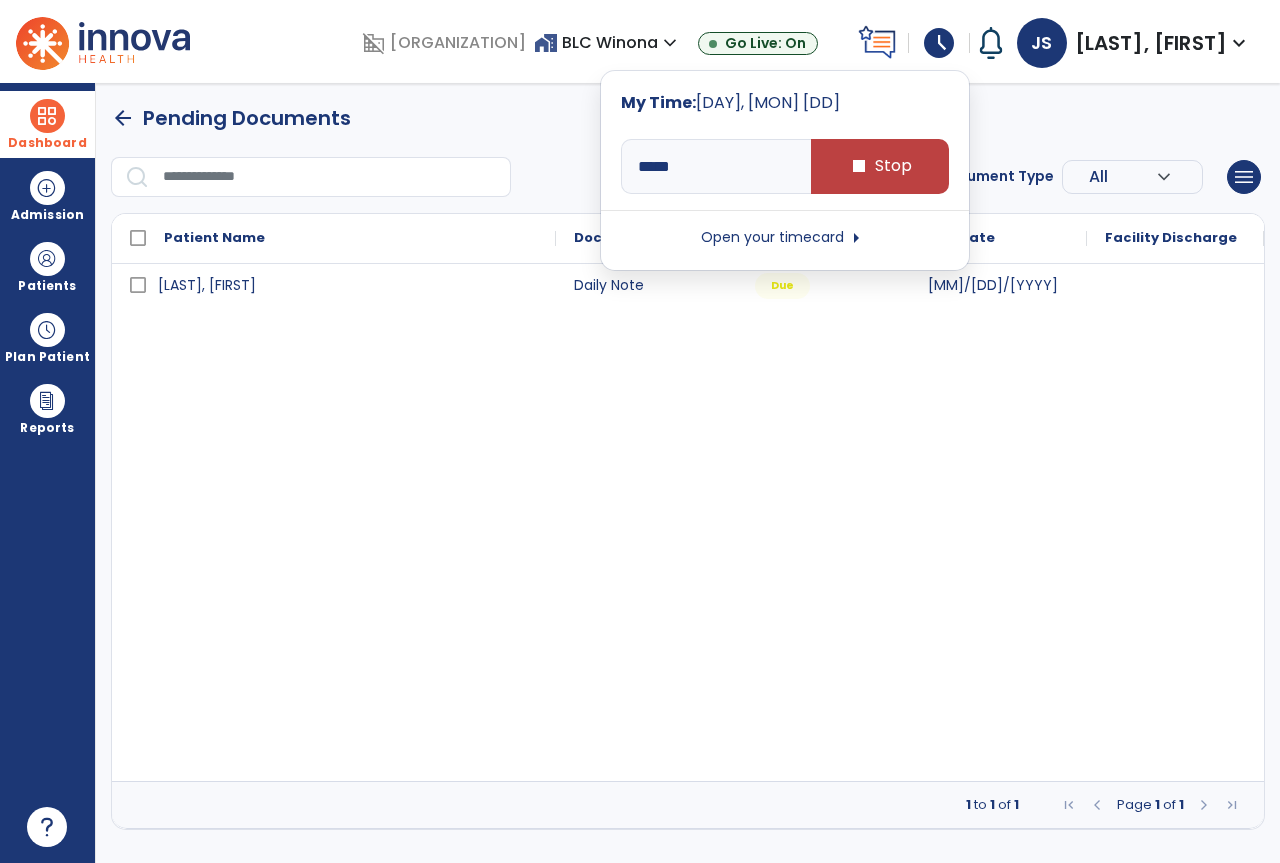 click on "schedule" at bounding box center (939, 43) 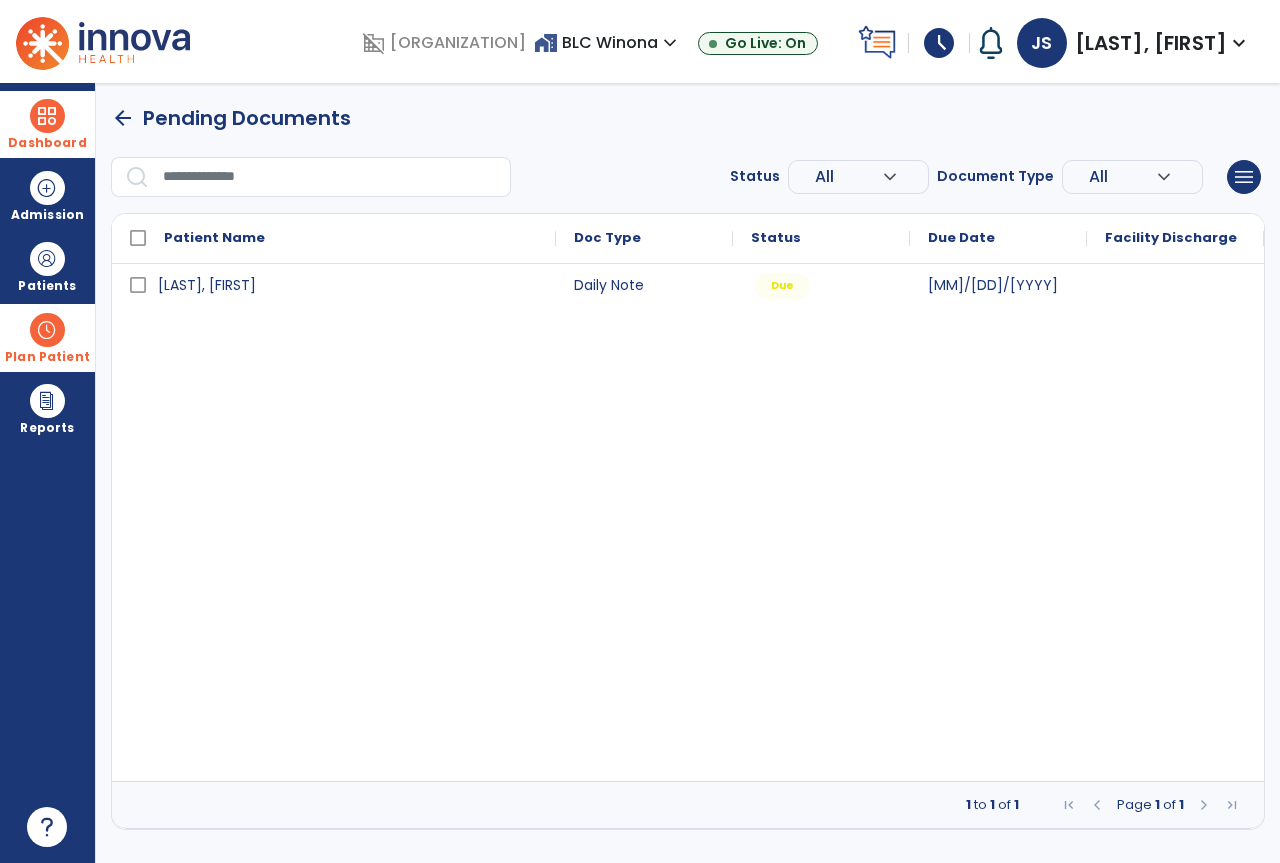 click at bounding box center (47, 330) 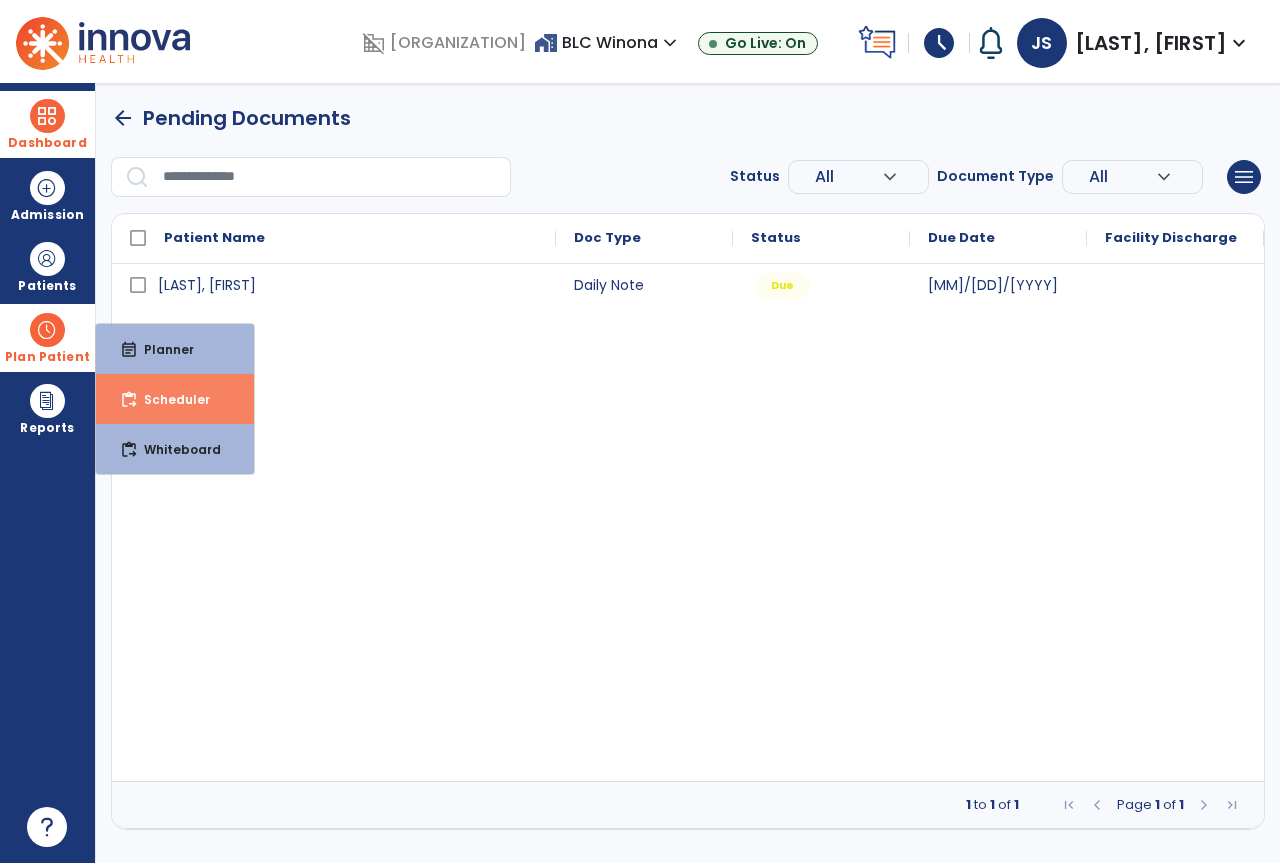 click on "content_paste_go  Scheduler" at bounding box center [175, 399] 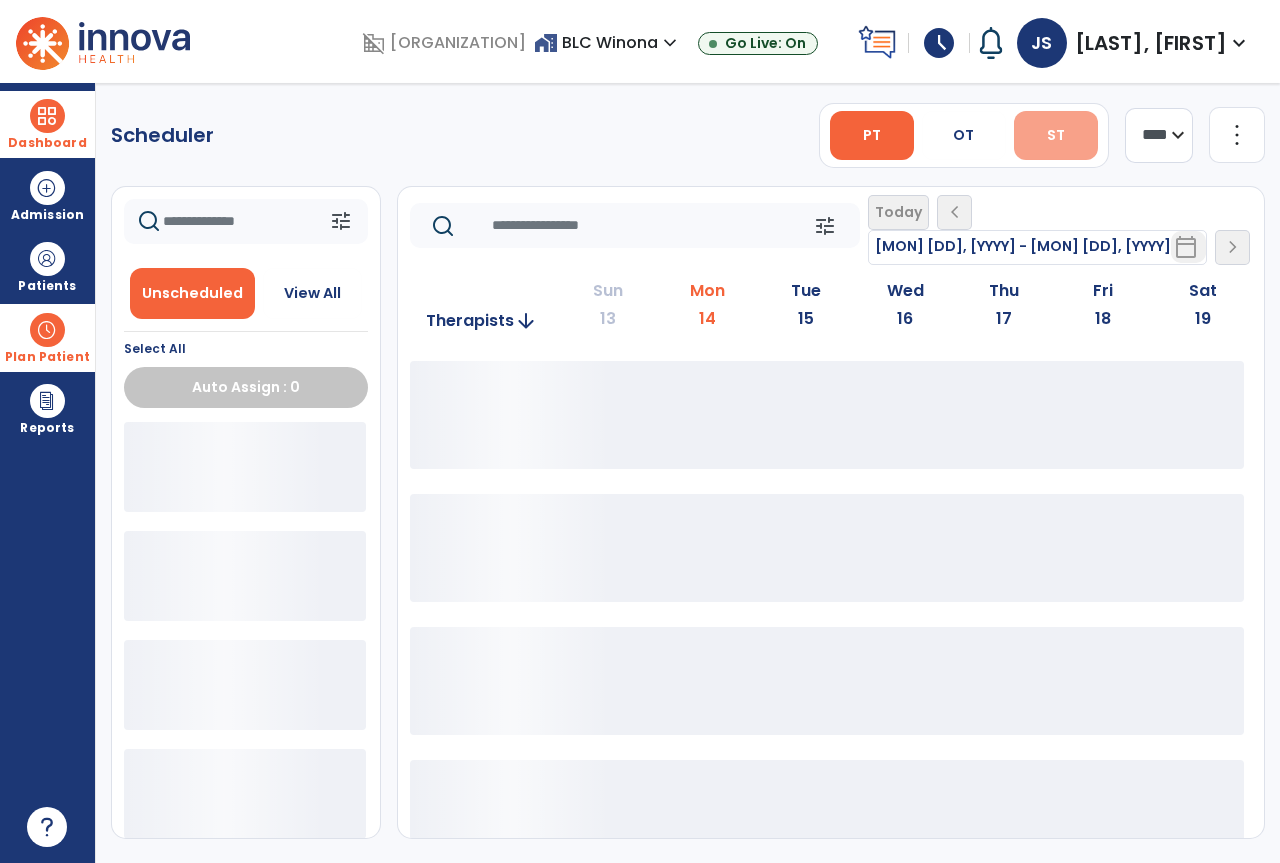 click on "ST" at bounding box center [1056, 135] 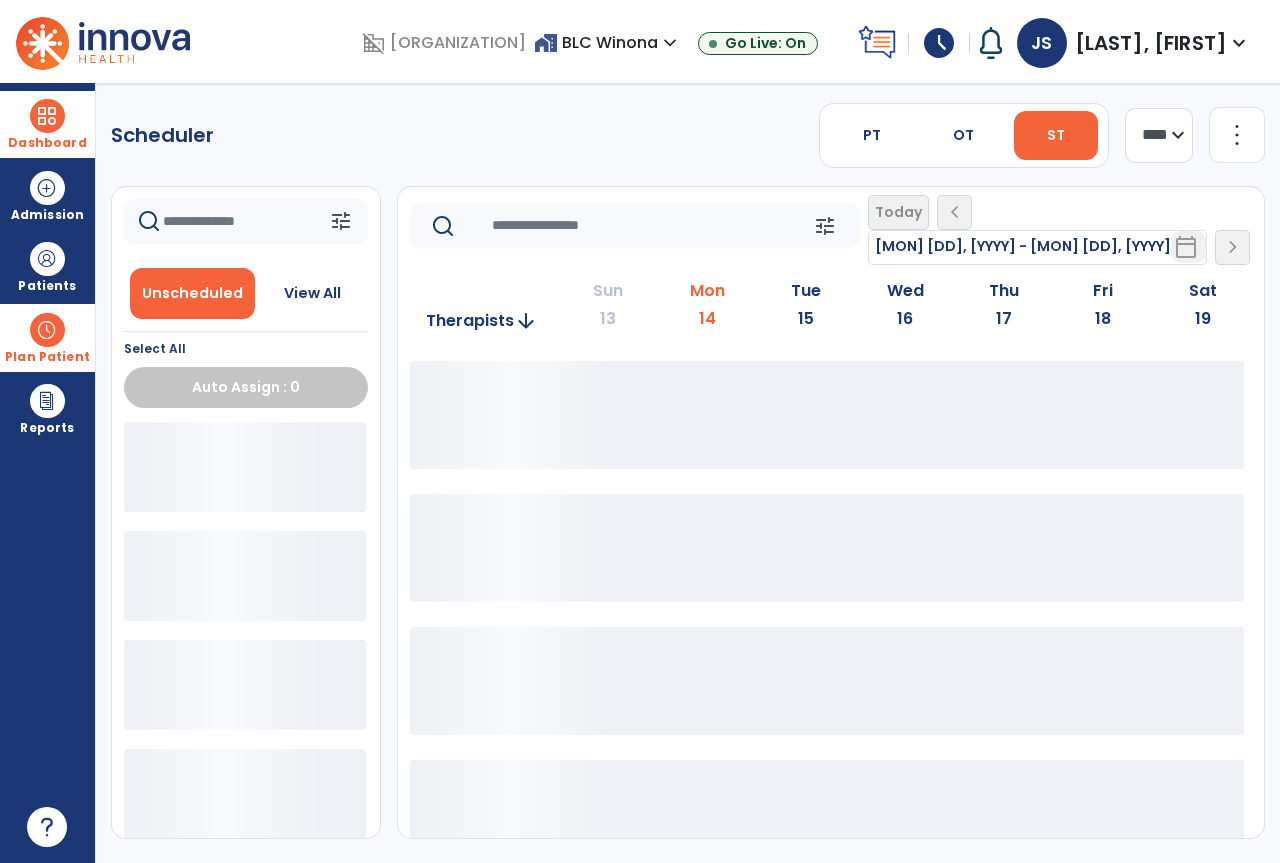 click on "ST" at bounding box center [1056, 135] 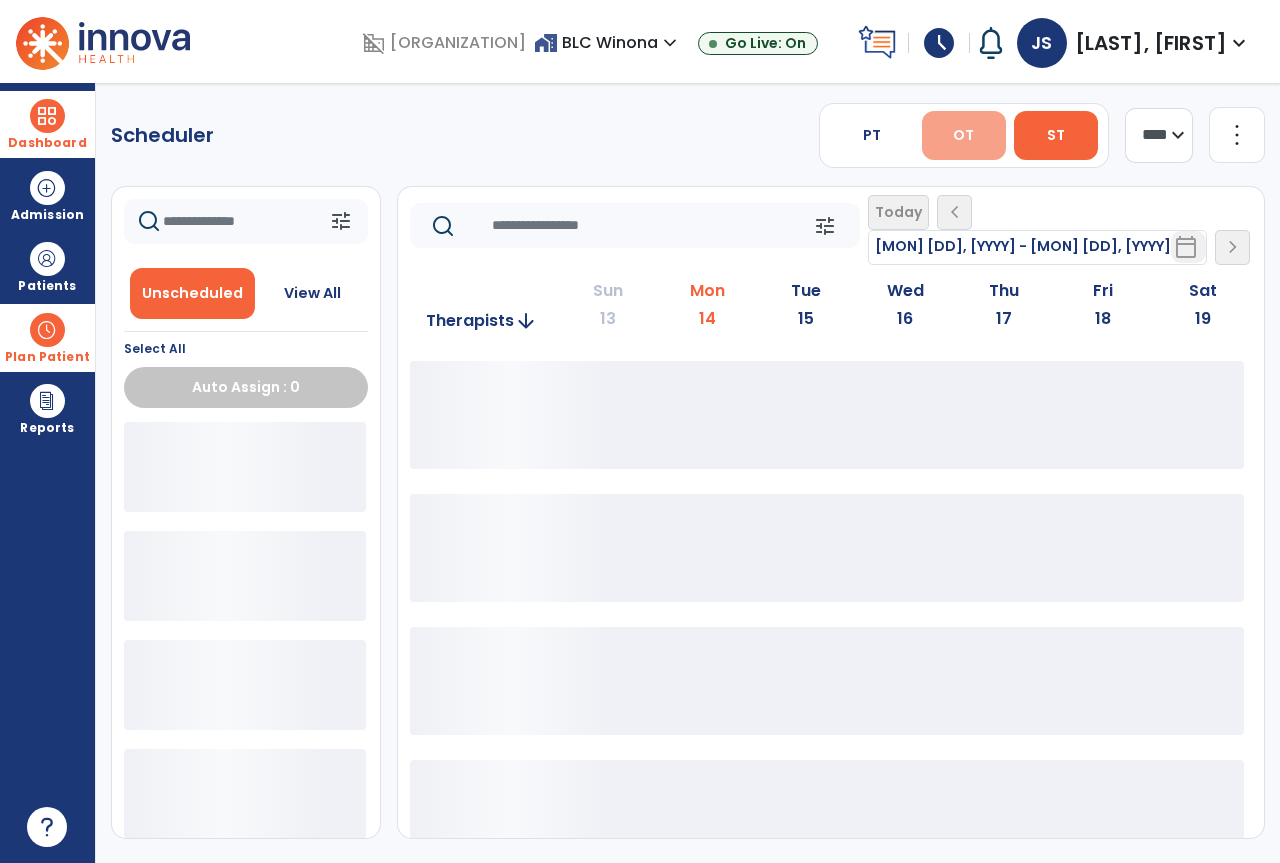 click on "OT" at bounding box center (963, 135) 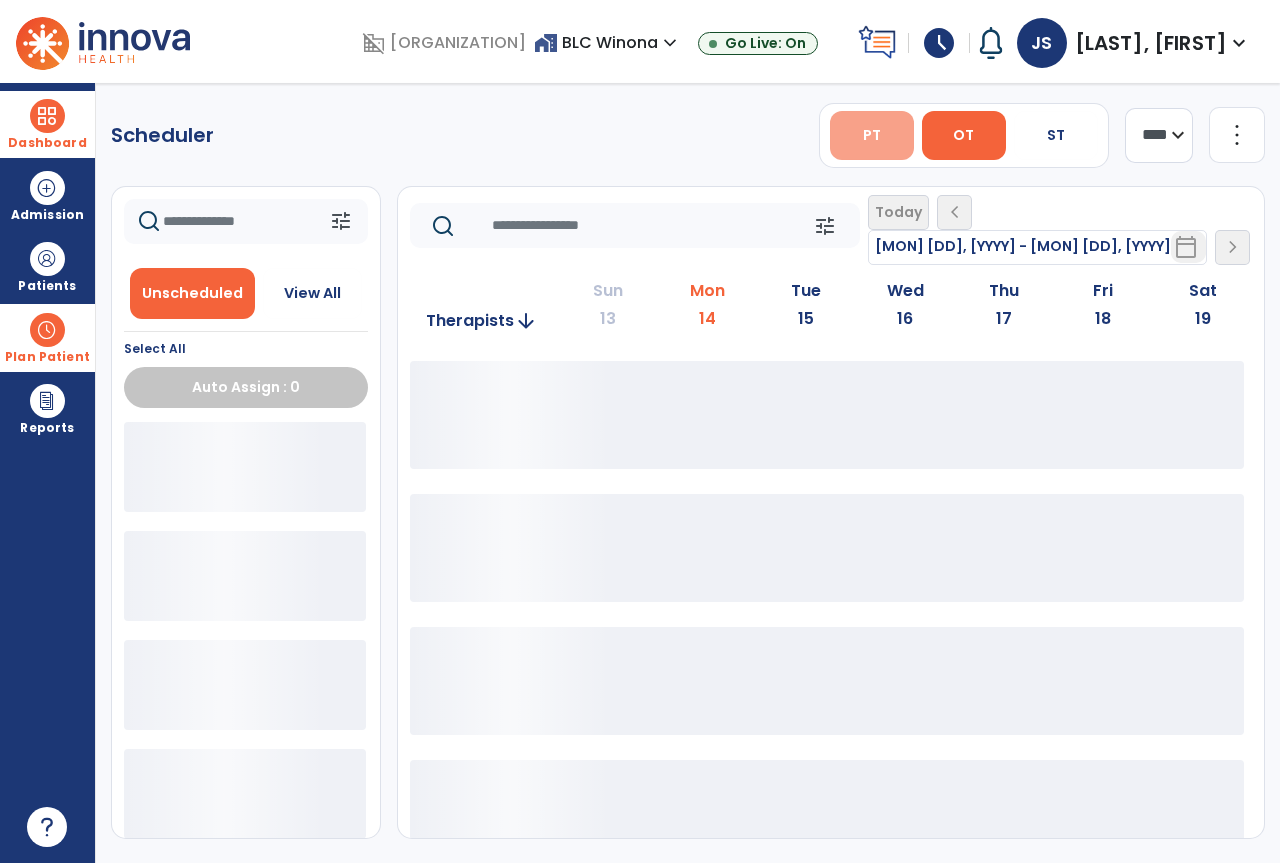 click on "PT" at bounding box center (872, 135) 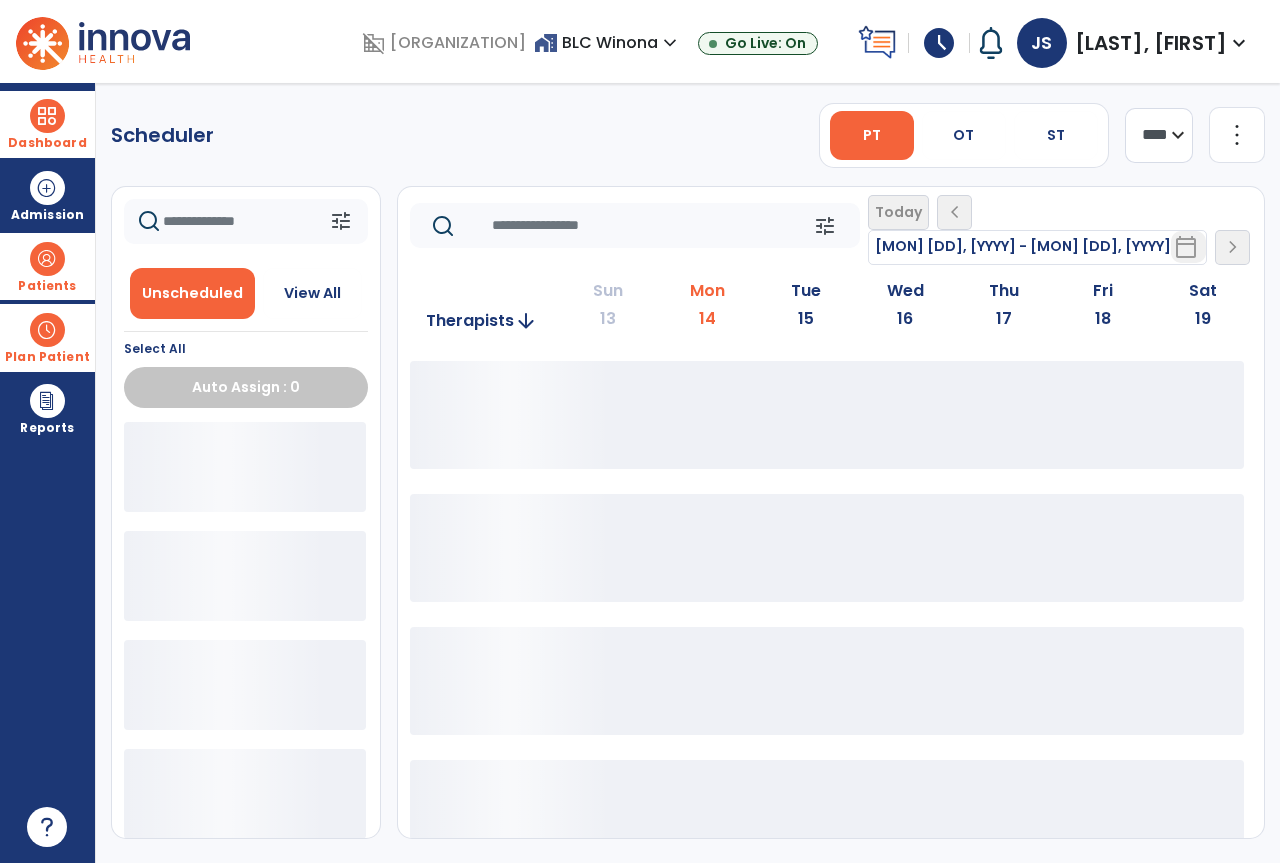 click on "Patients" at bounding box center [47, 286] 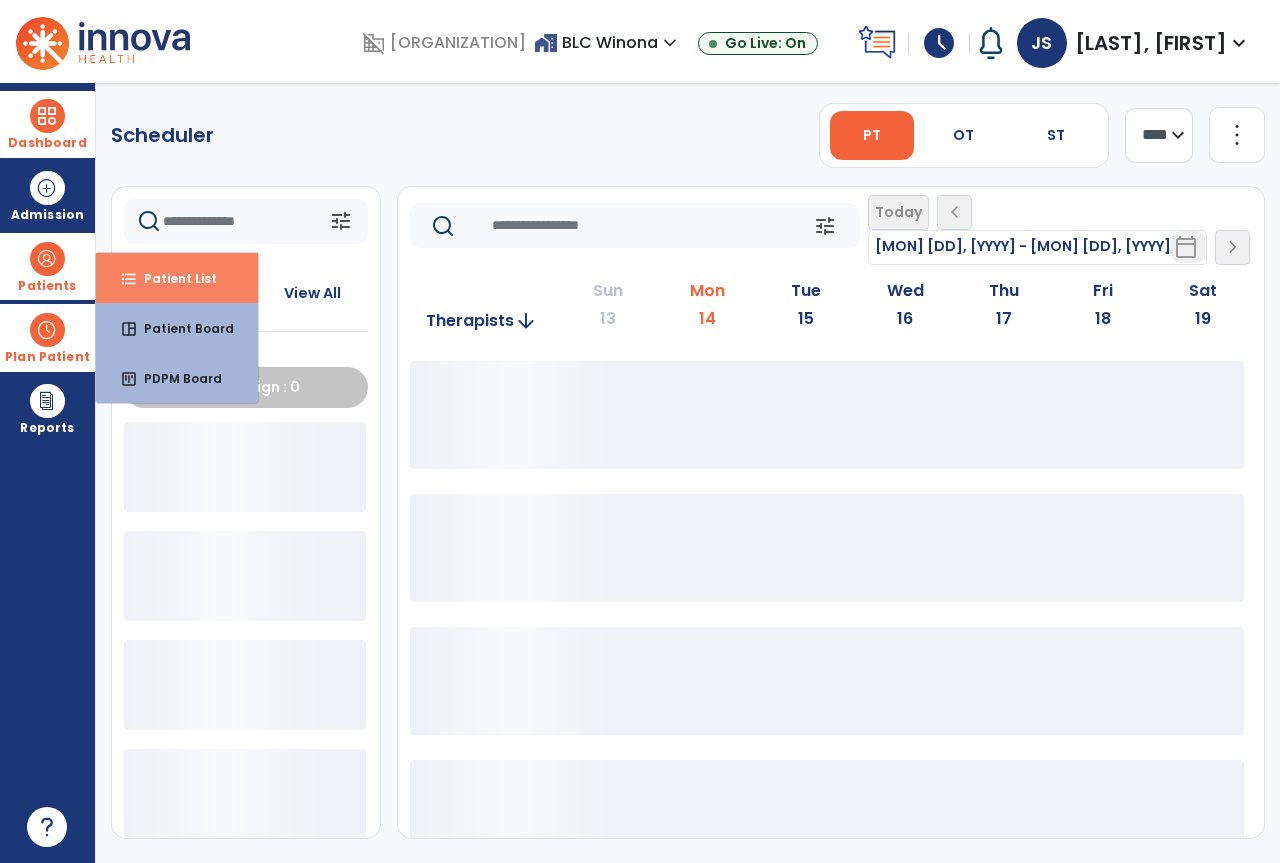 click on "format_list_bulleted" at bounding box center (129, 279) 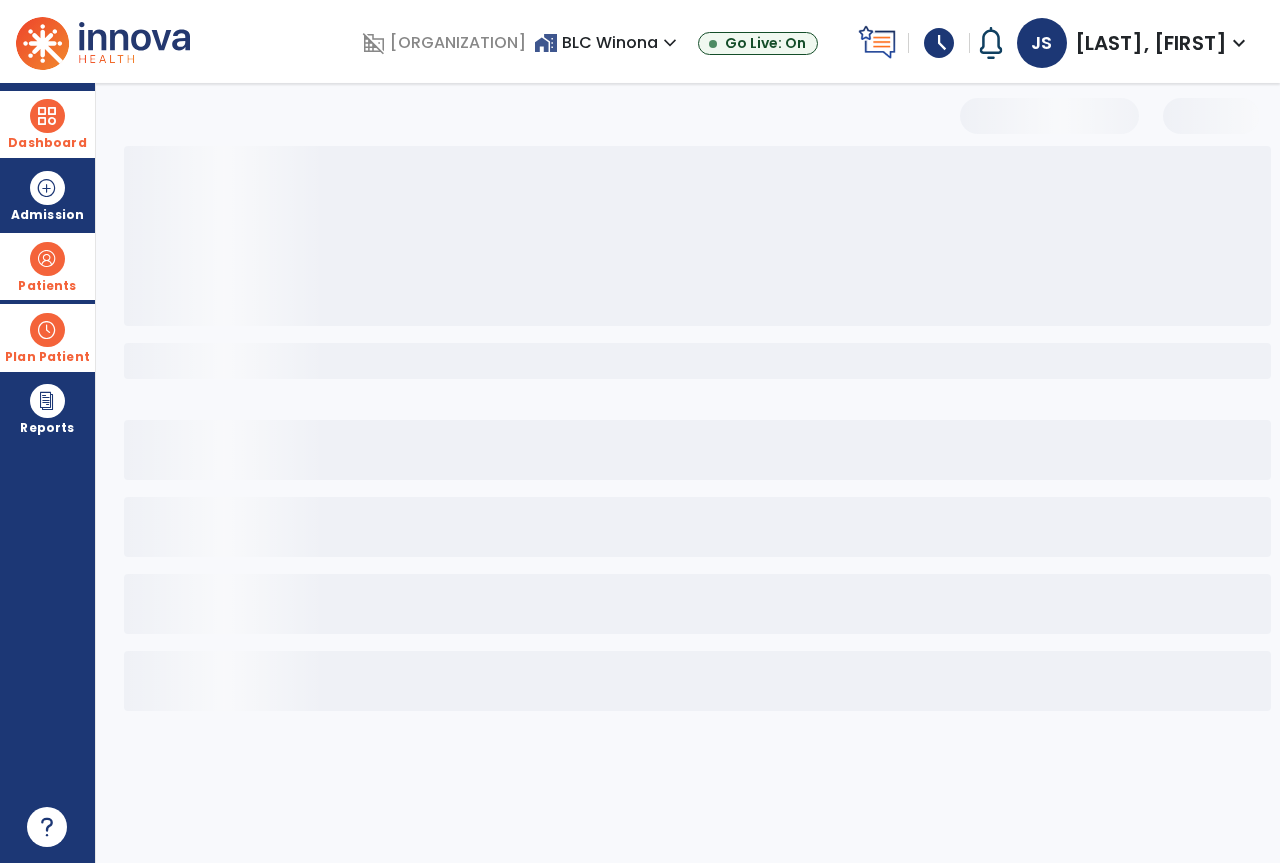 select on "***" 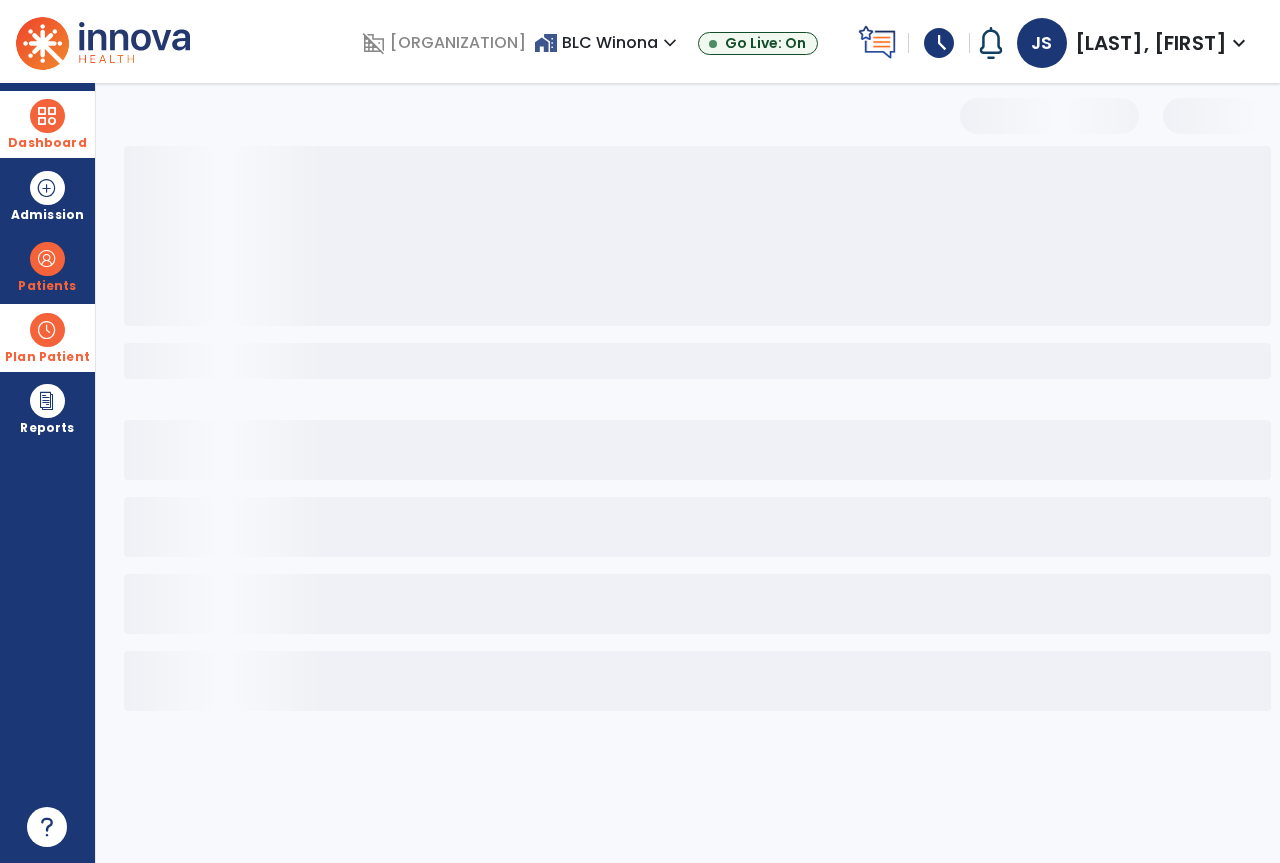 click on "Plan Patient" at bounding box center (47, 266) 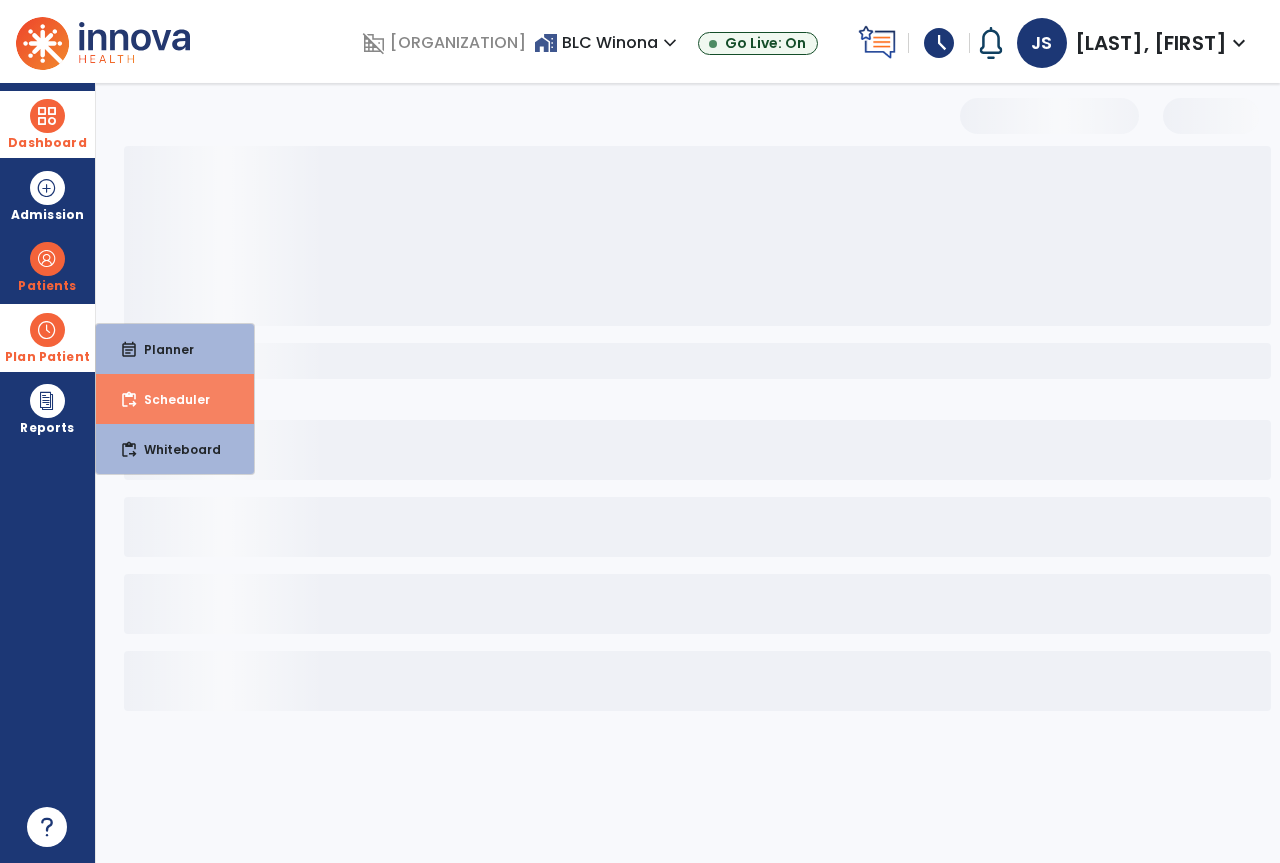 click on "content_paste_go  Scheduler" at bounding box center (175, 399) 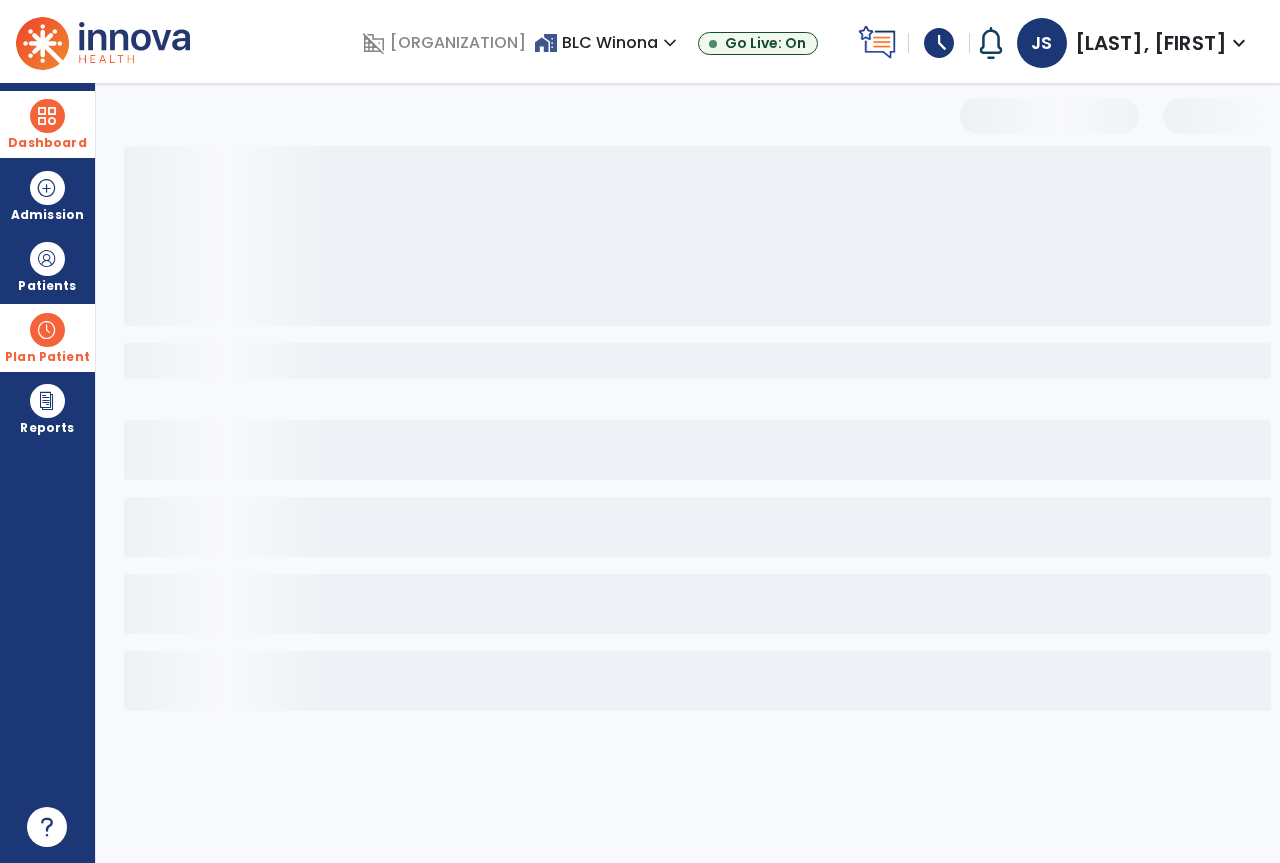 drag, startPoint x: 15, startPoint y: 126, endPoint x: 162, endPoint y: 125, distance: 147.0034 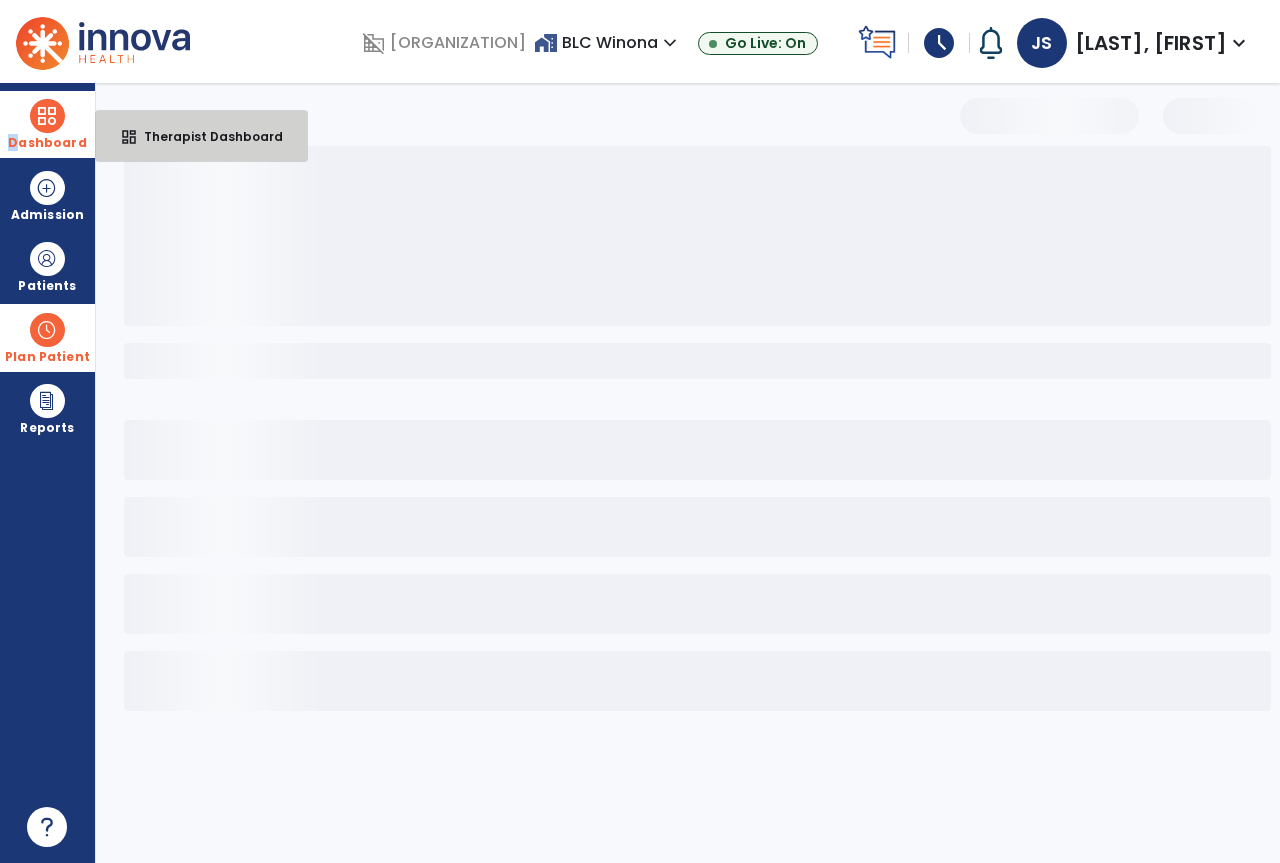 click on "dashboard  Therapist Dashboard" at bounding box center (201, 136) 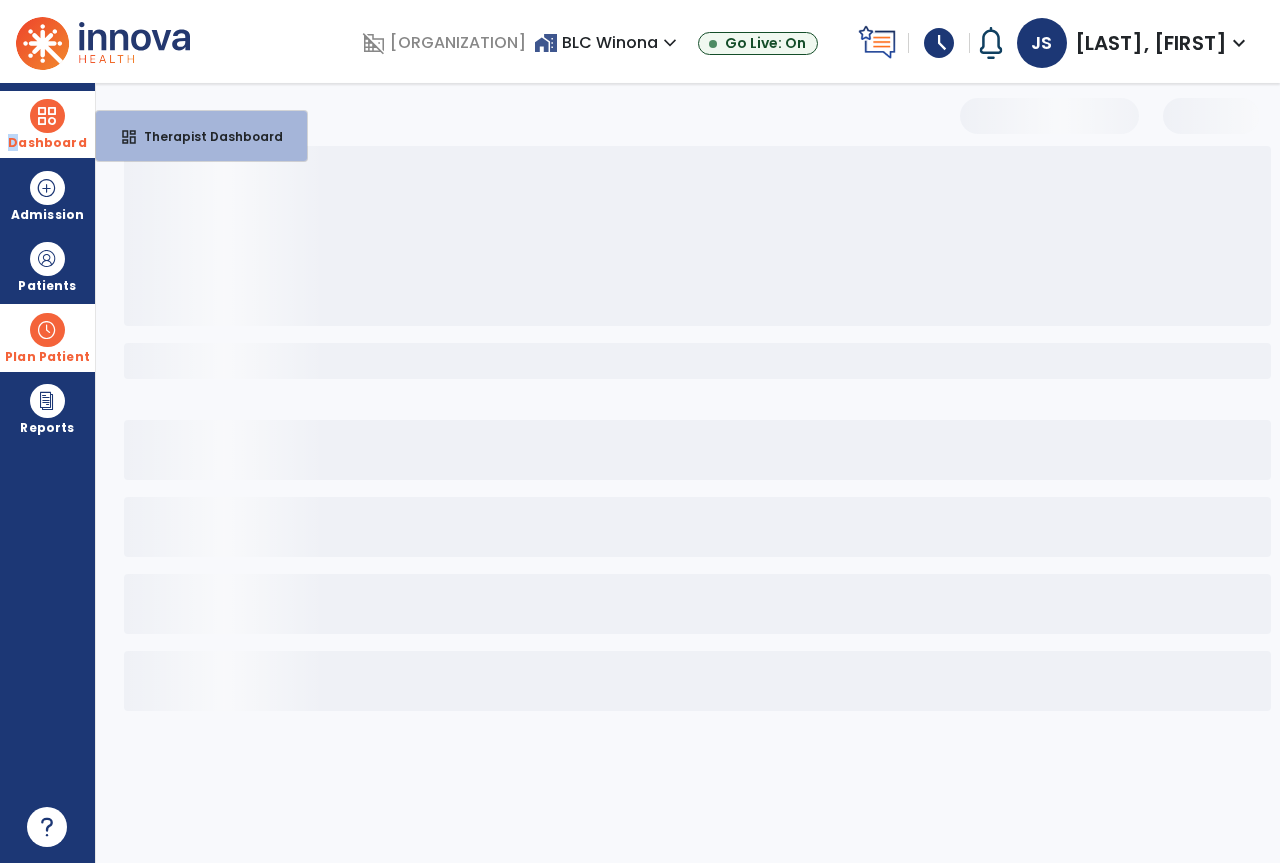select on "****" 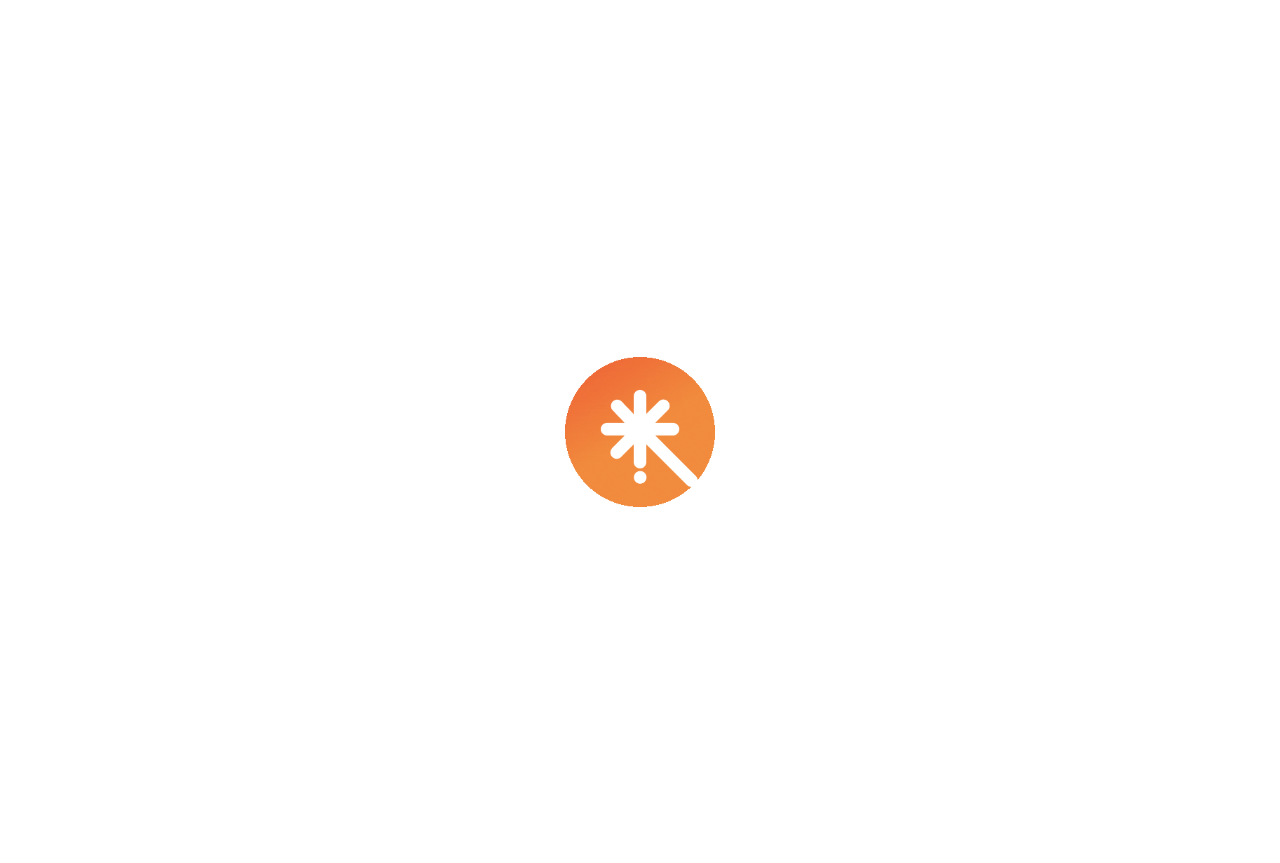 scroll, scrollTop: 0, scrollLeft: 0, axis: both 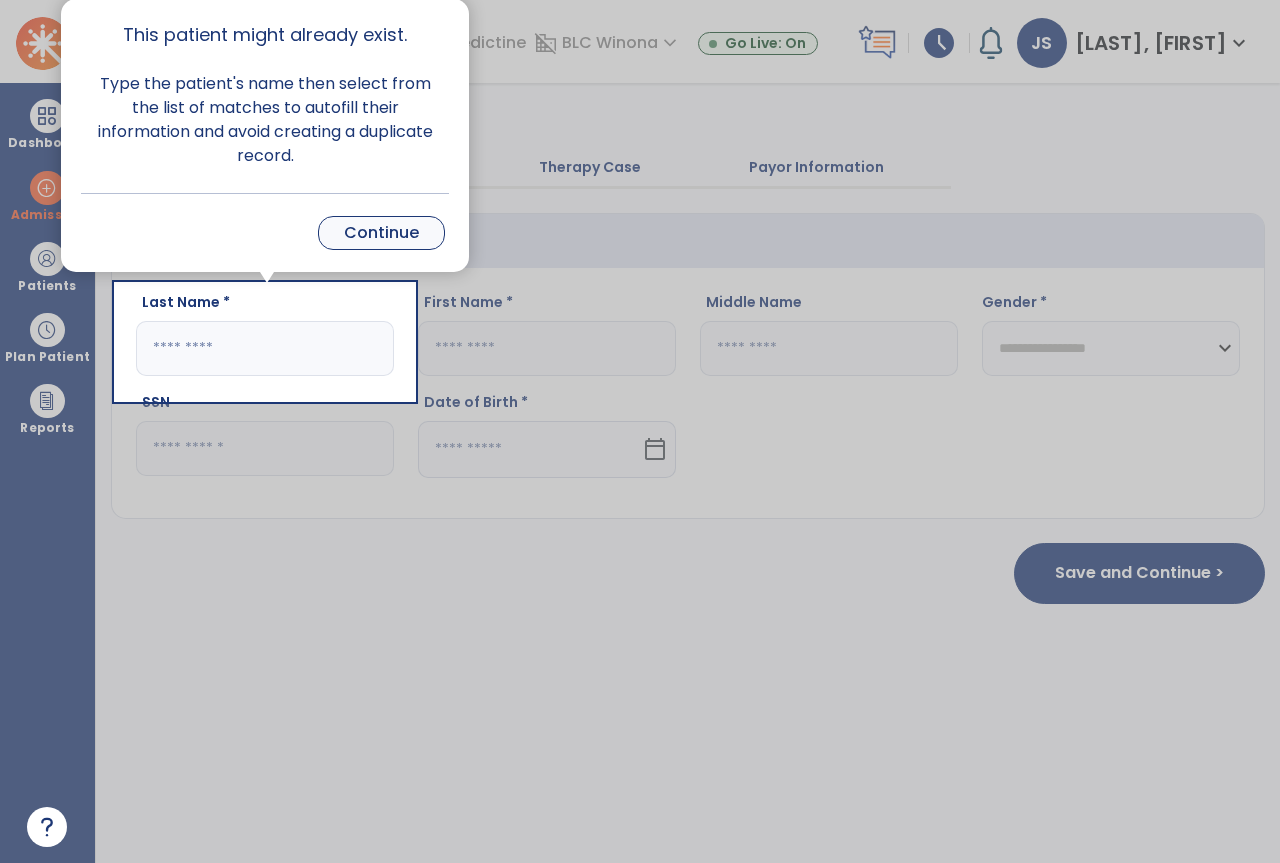 click on "Continue" at bounding box center [381, 233] 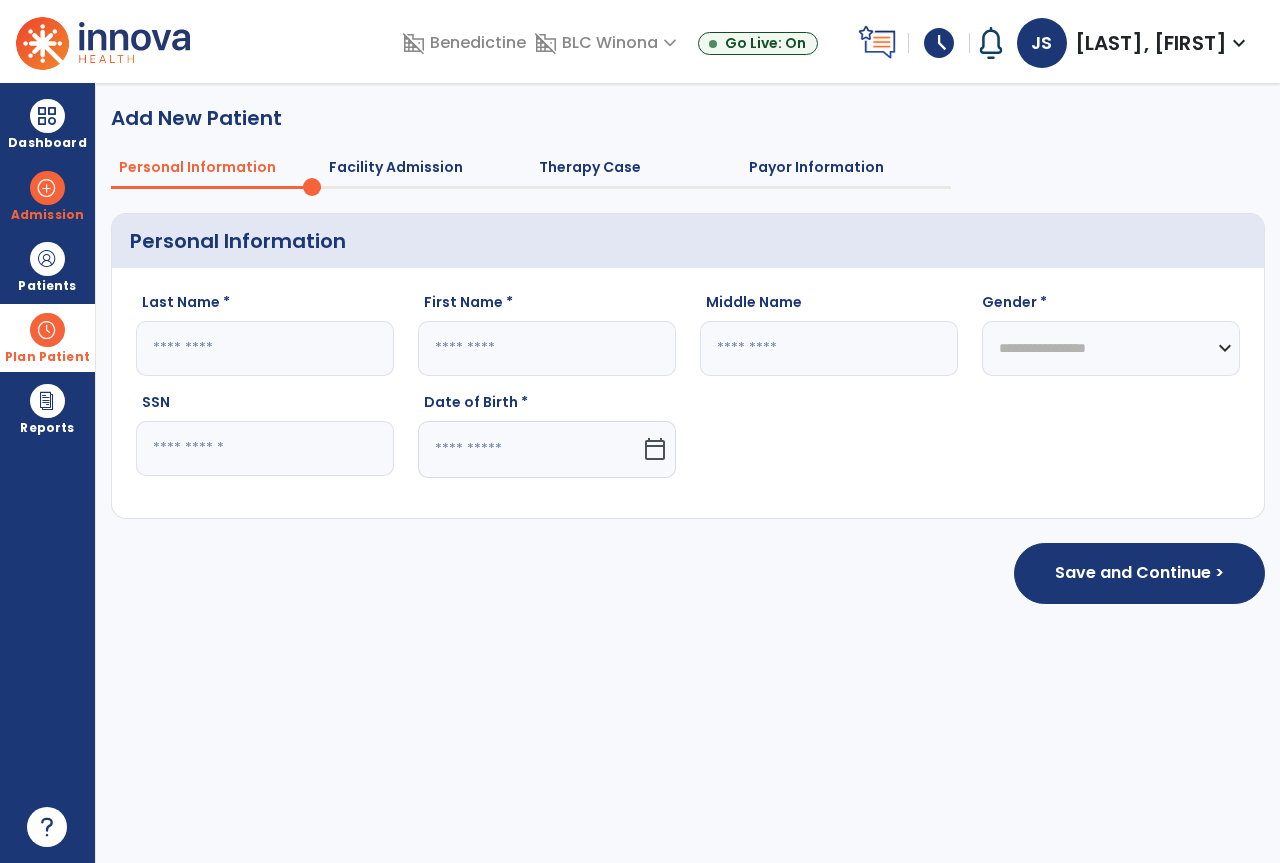 drag, startPoint x: 56, startPoint y: 287, endPoint x: 61, endPoint y: 331, distance: 44.28318 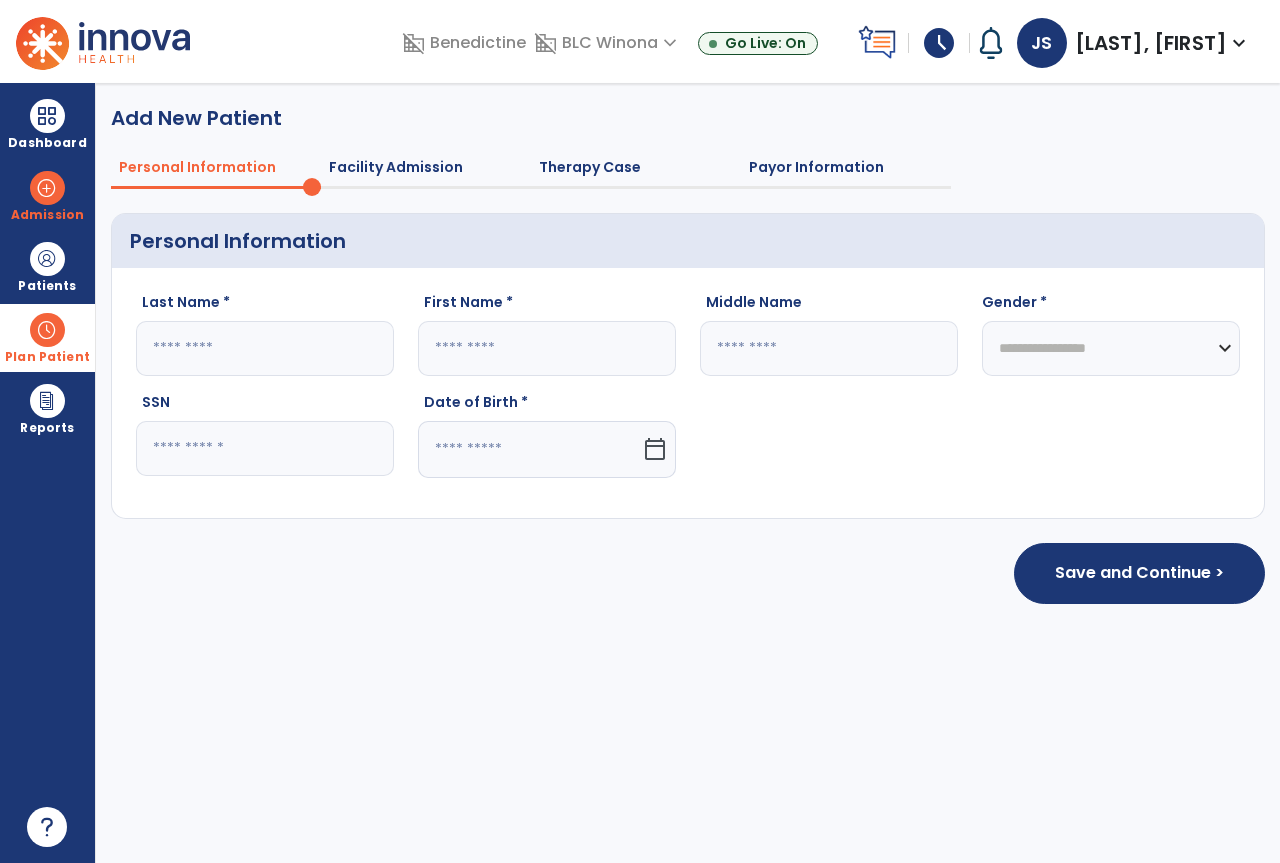 click on "Patients" at bounding box center [47, 286] 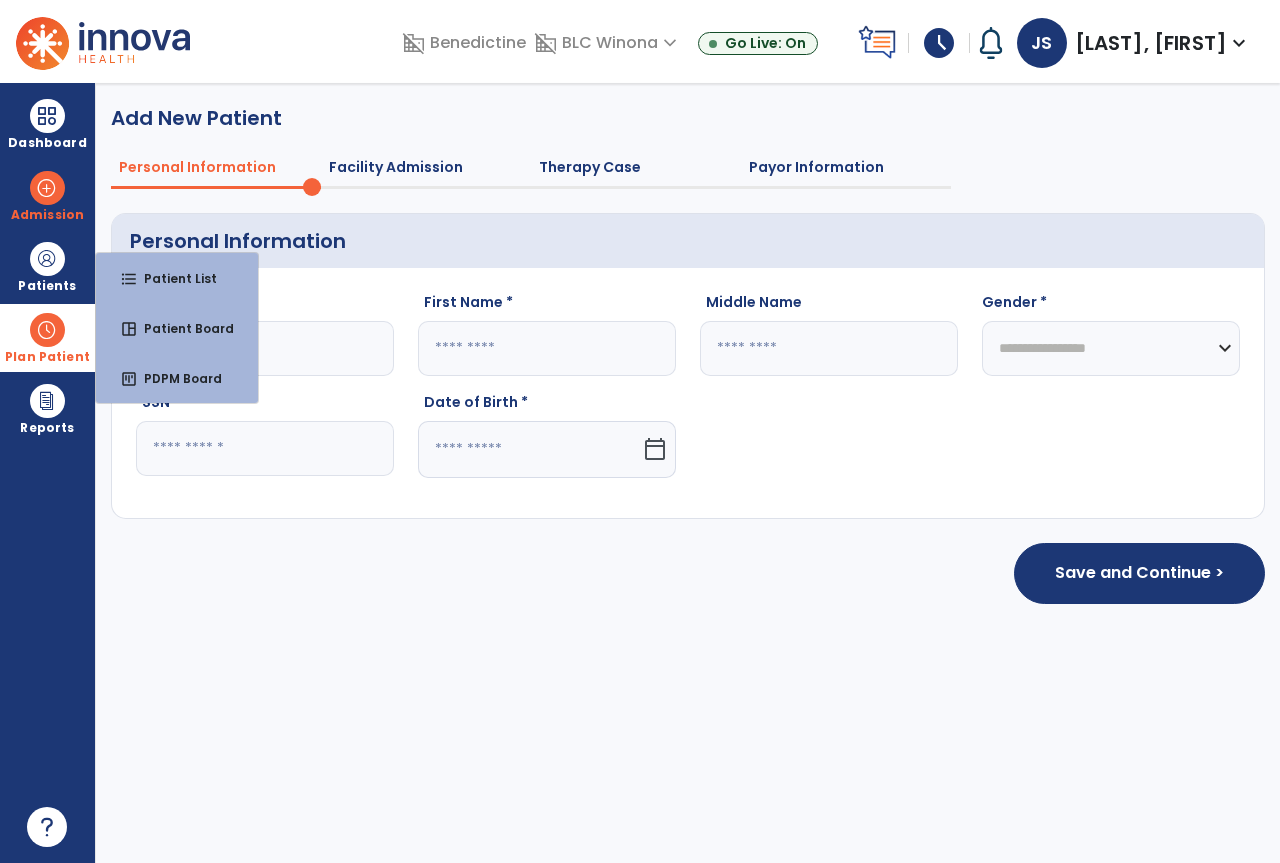 click on "Plan Patient" at bounding box center (47, 266) 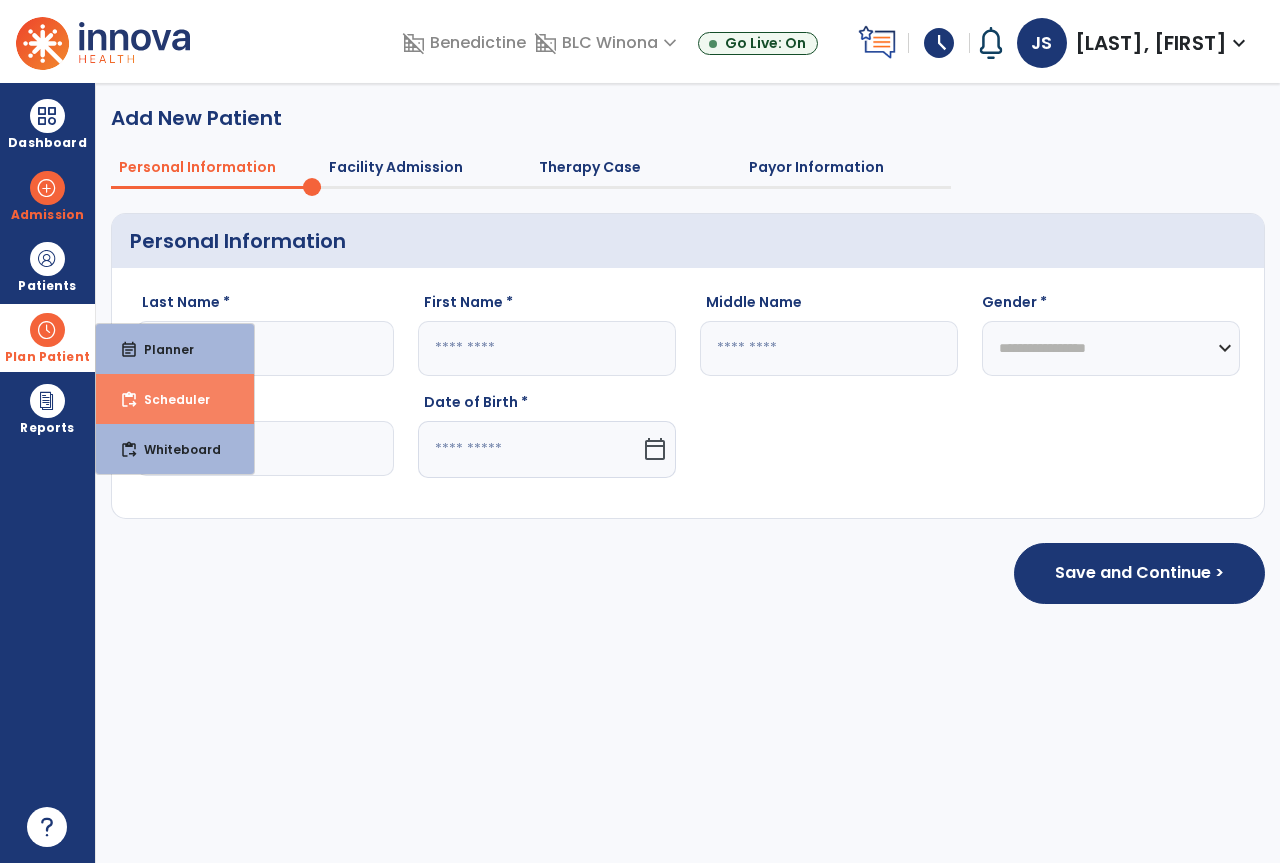click on "Scheduler" at bounding box center (169, 399) 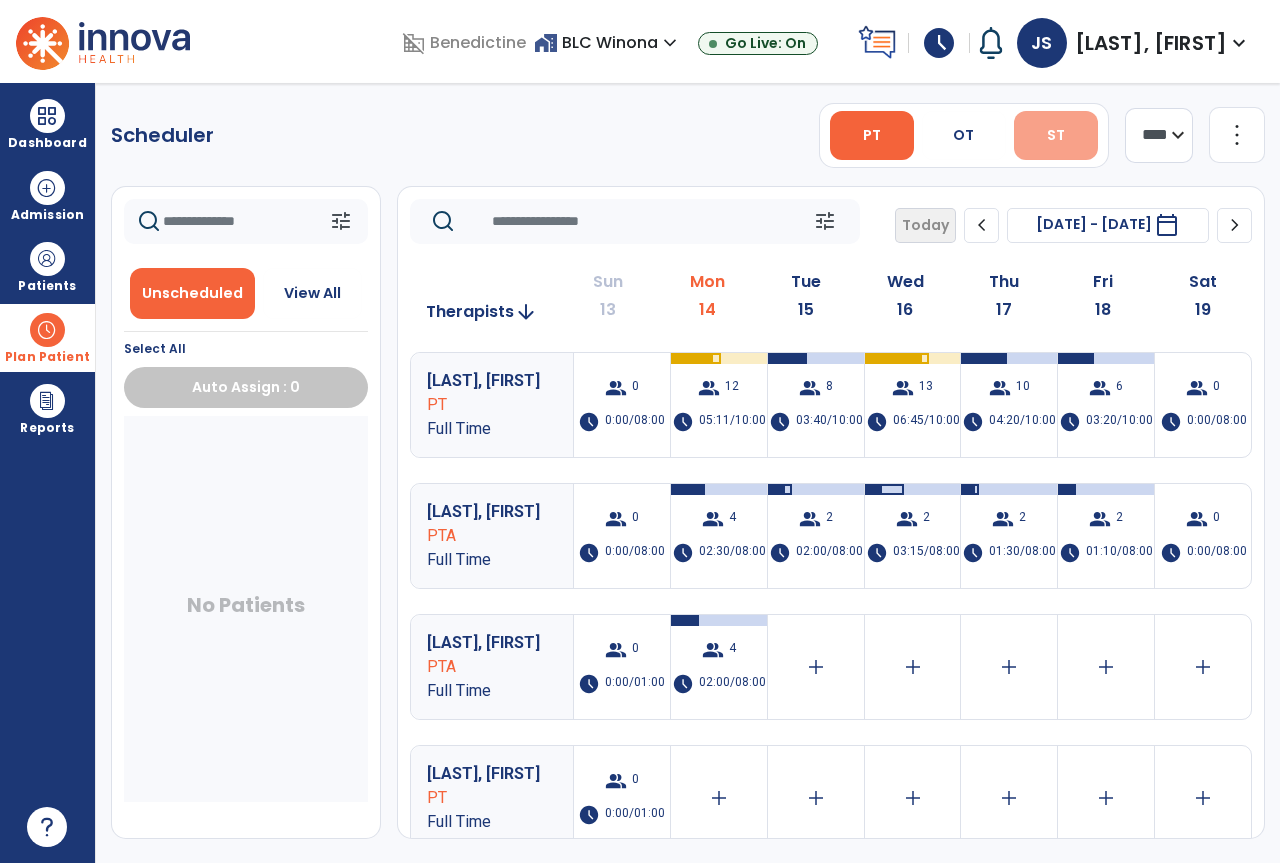 click on "ST" at bounding box center (1056, 135) 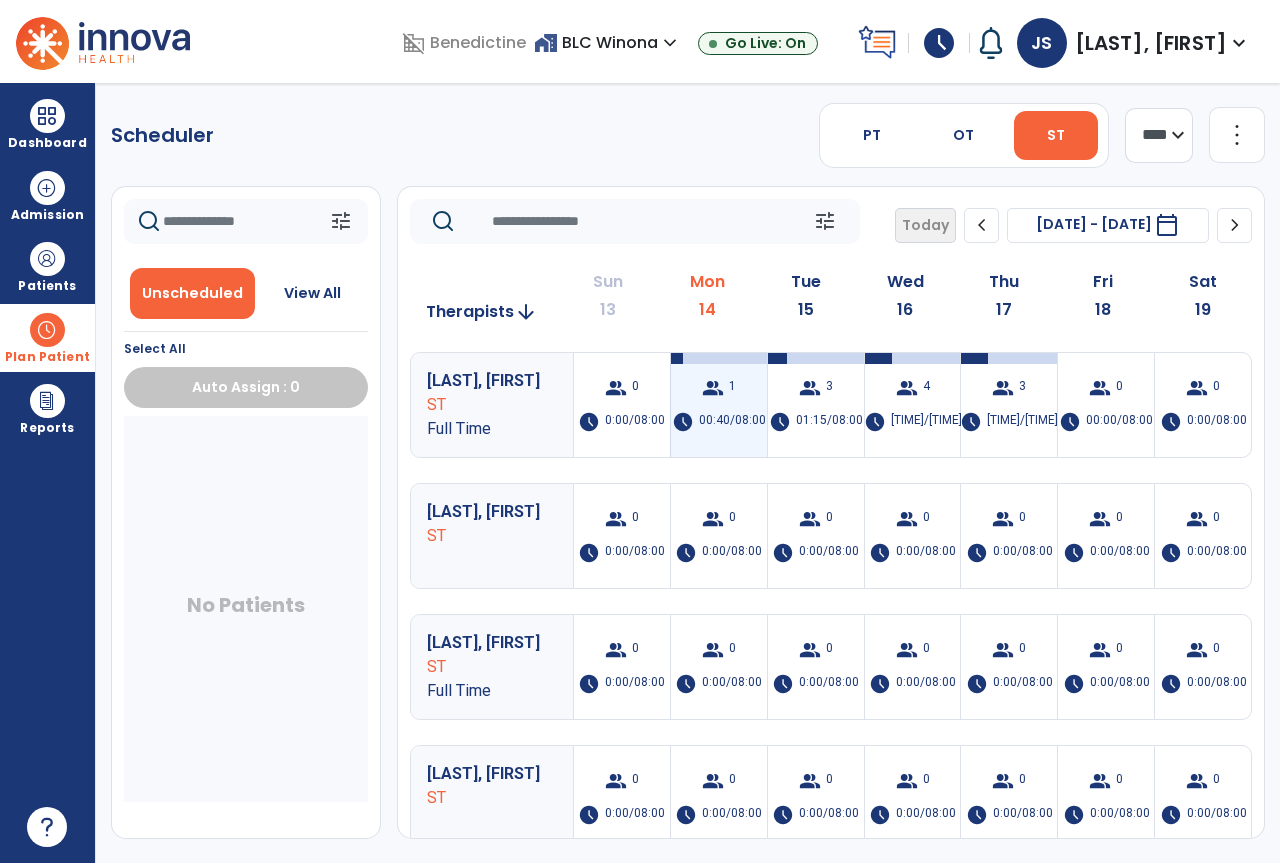 click on "group  1  schedule  00:40/08:00" at bounding box center [719, 405] 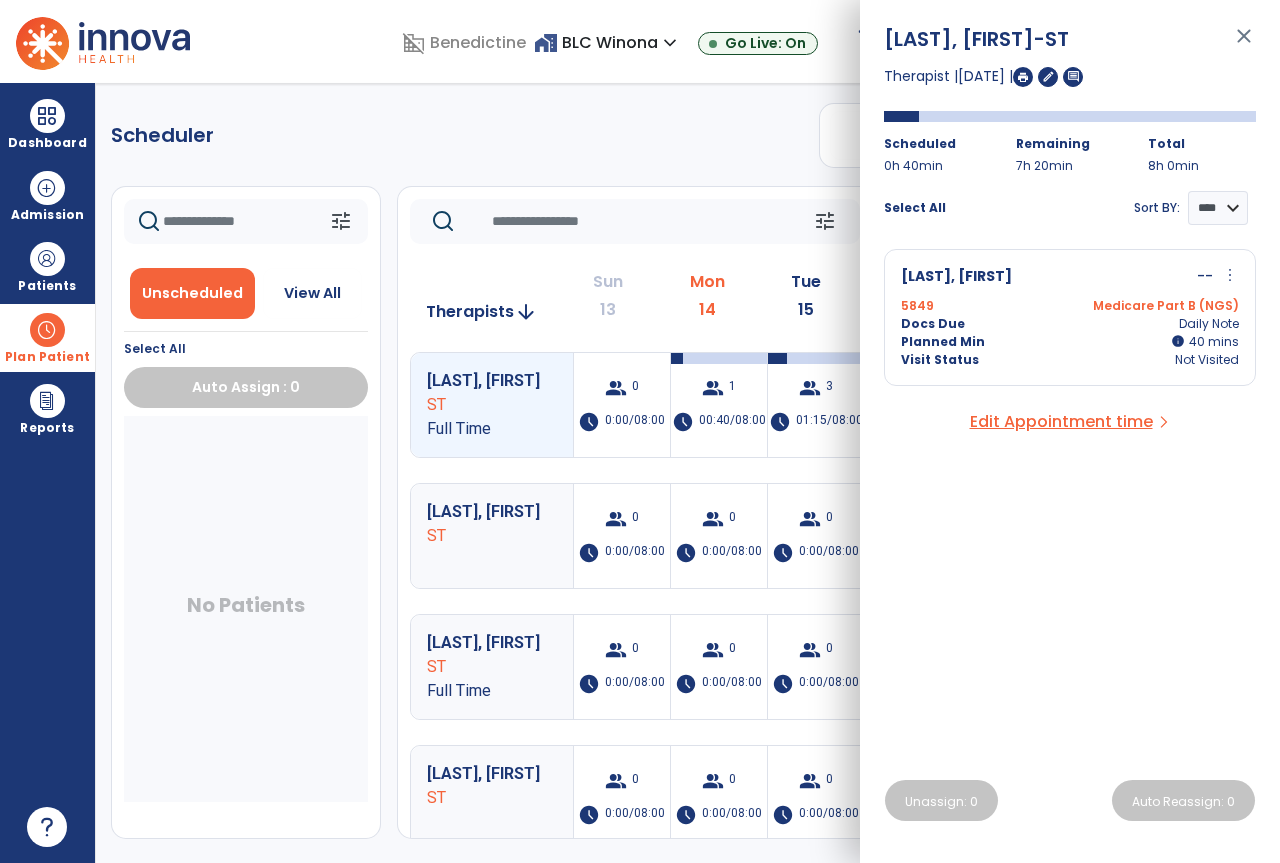 click at bounding box center (1023, 77) 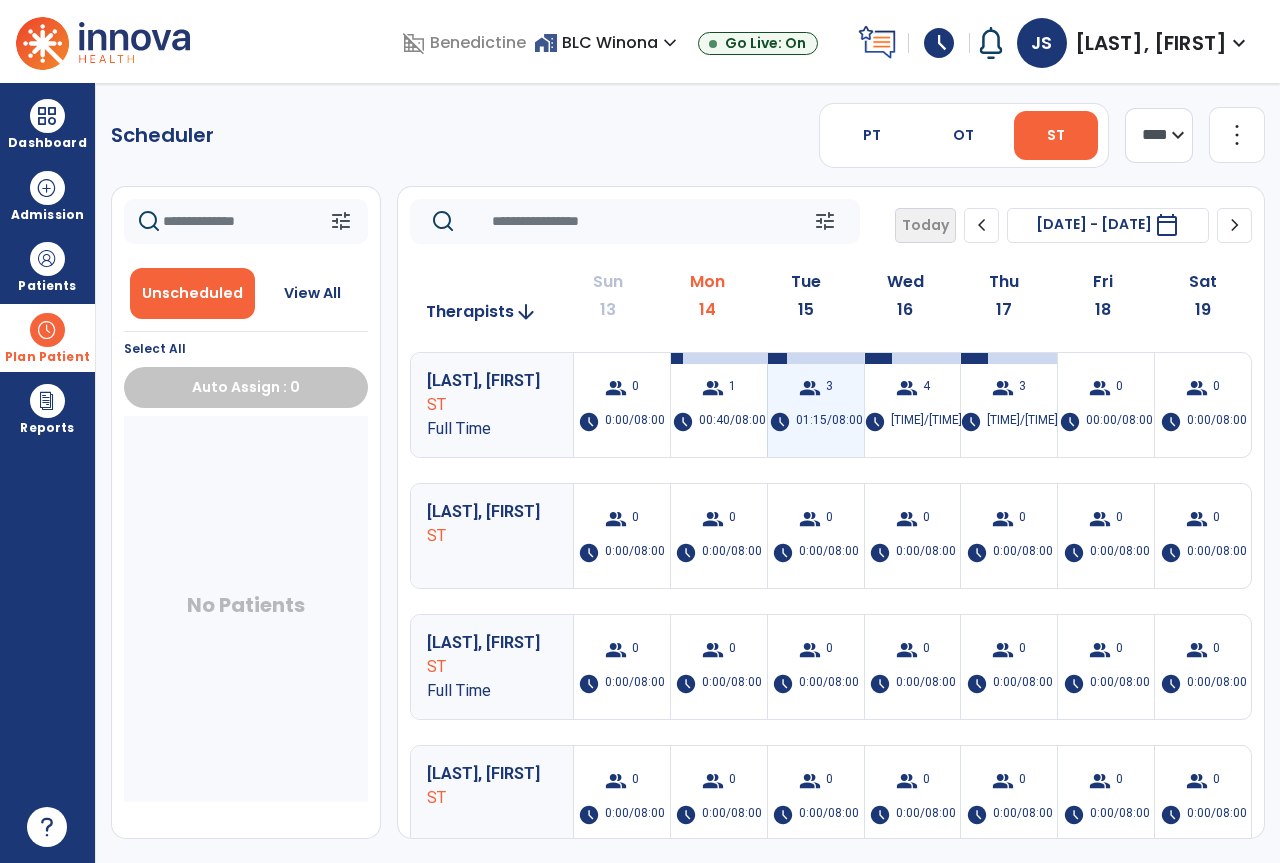 click on "group  3  schedule  01:15/08:00" at bounding box center (816, 405) 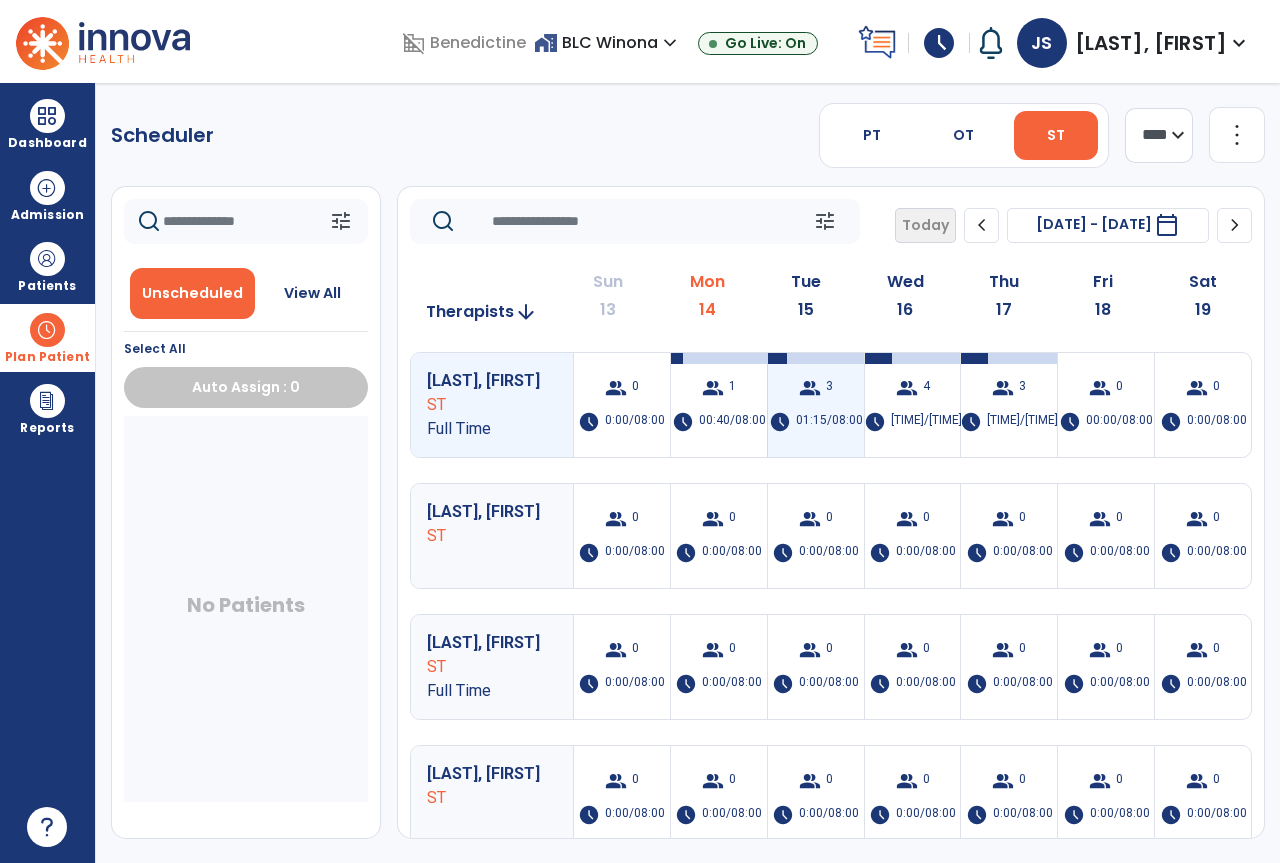 click on "group  3  schedule  01:15/08:00" at bounding box center (816, 405) 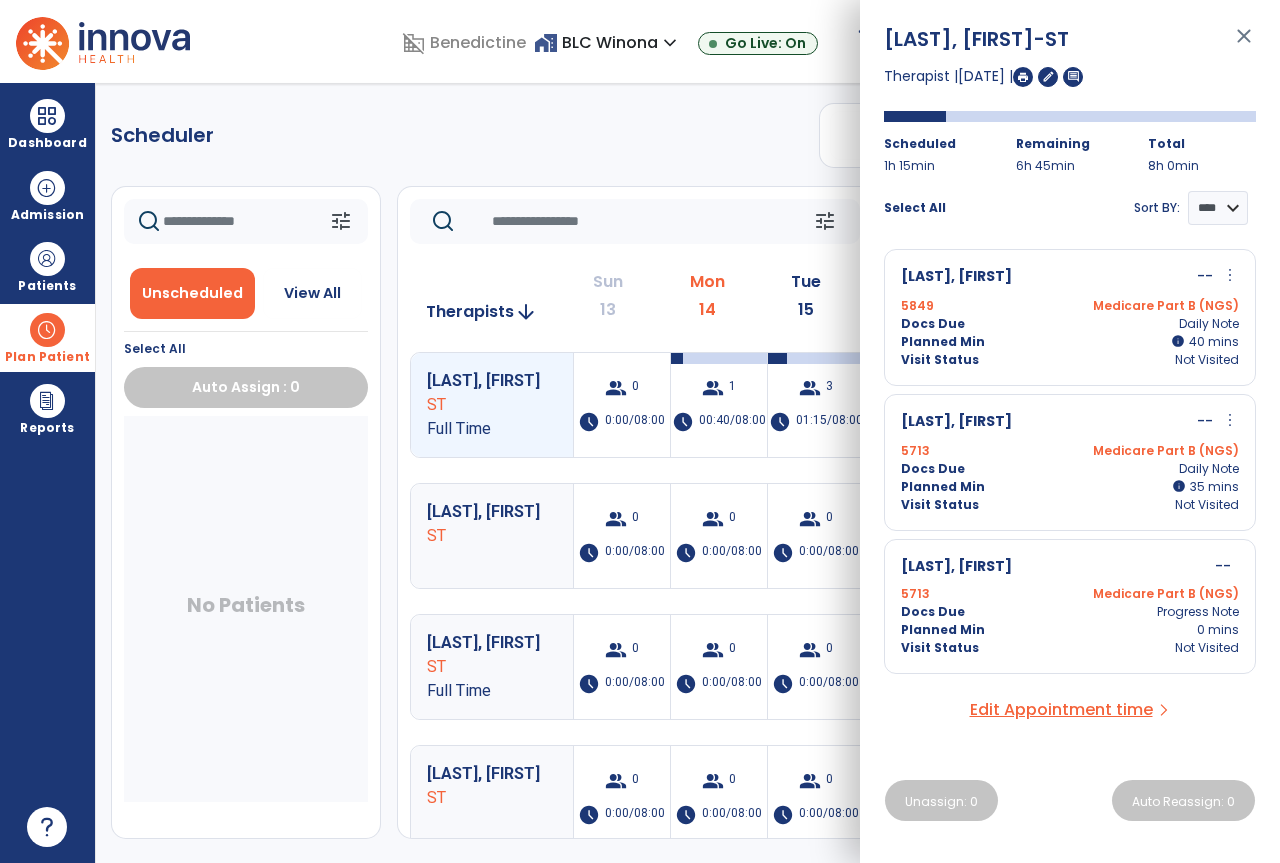 click on "close" at bounding box center [1244, 45] 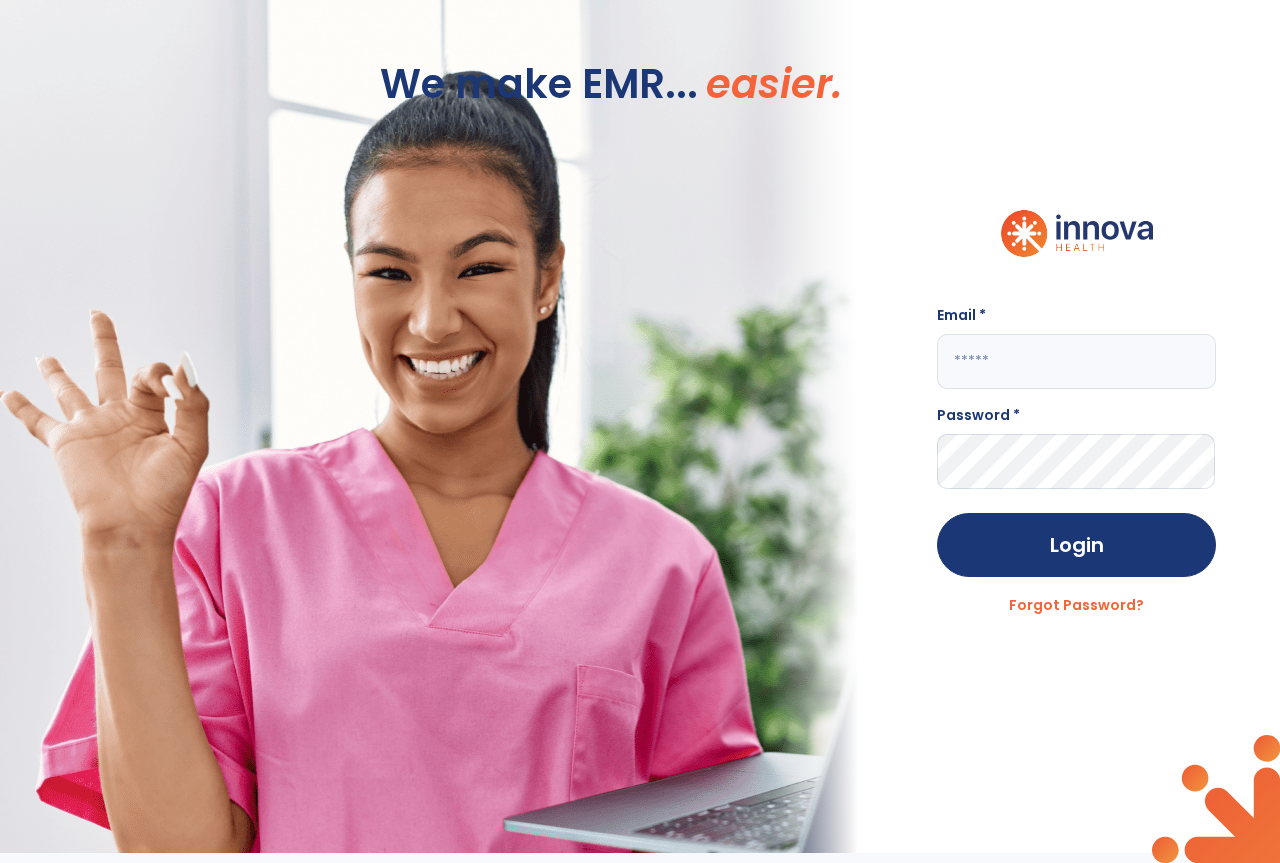 click 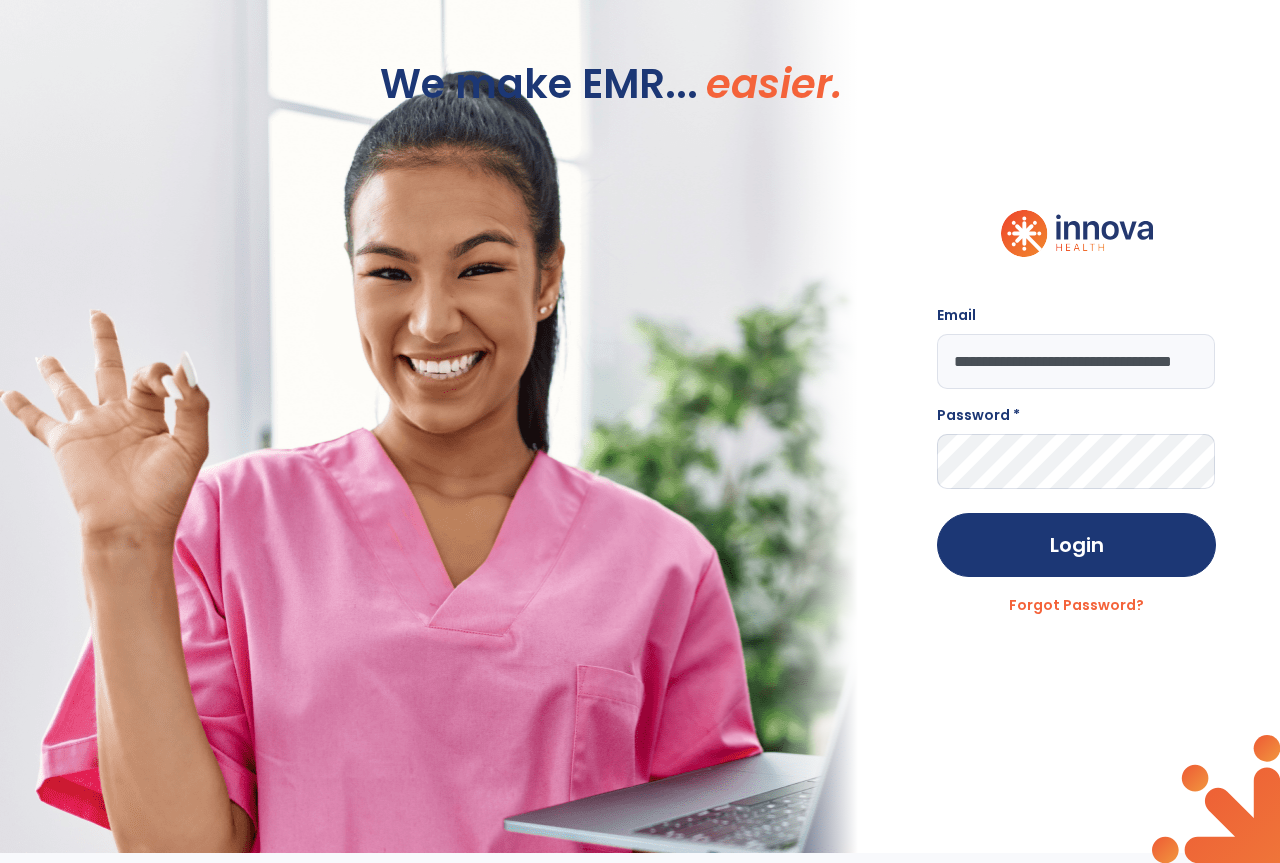 scroll, scrollTop: 0, scrollLeft: 55, axis: horizontal 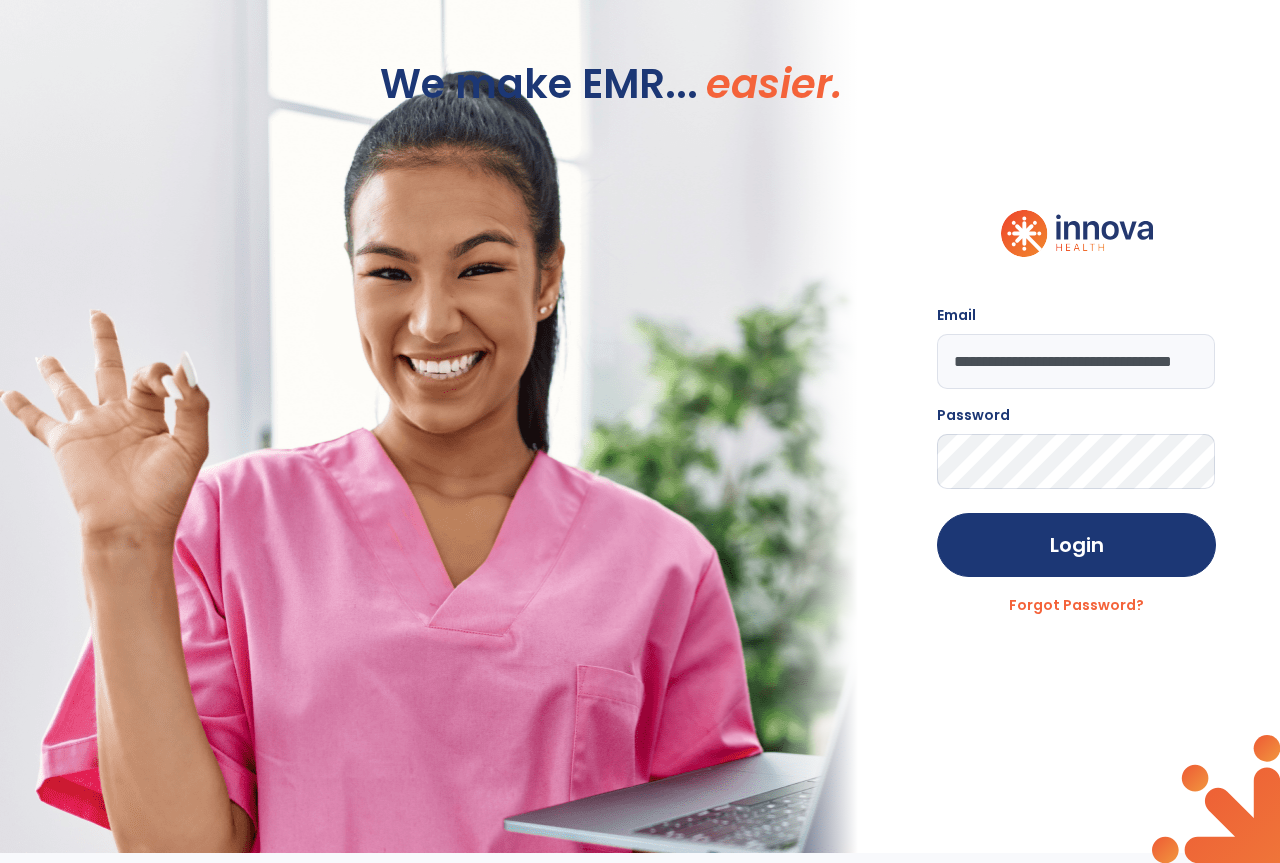 click on "Login" 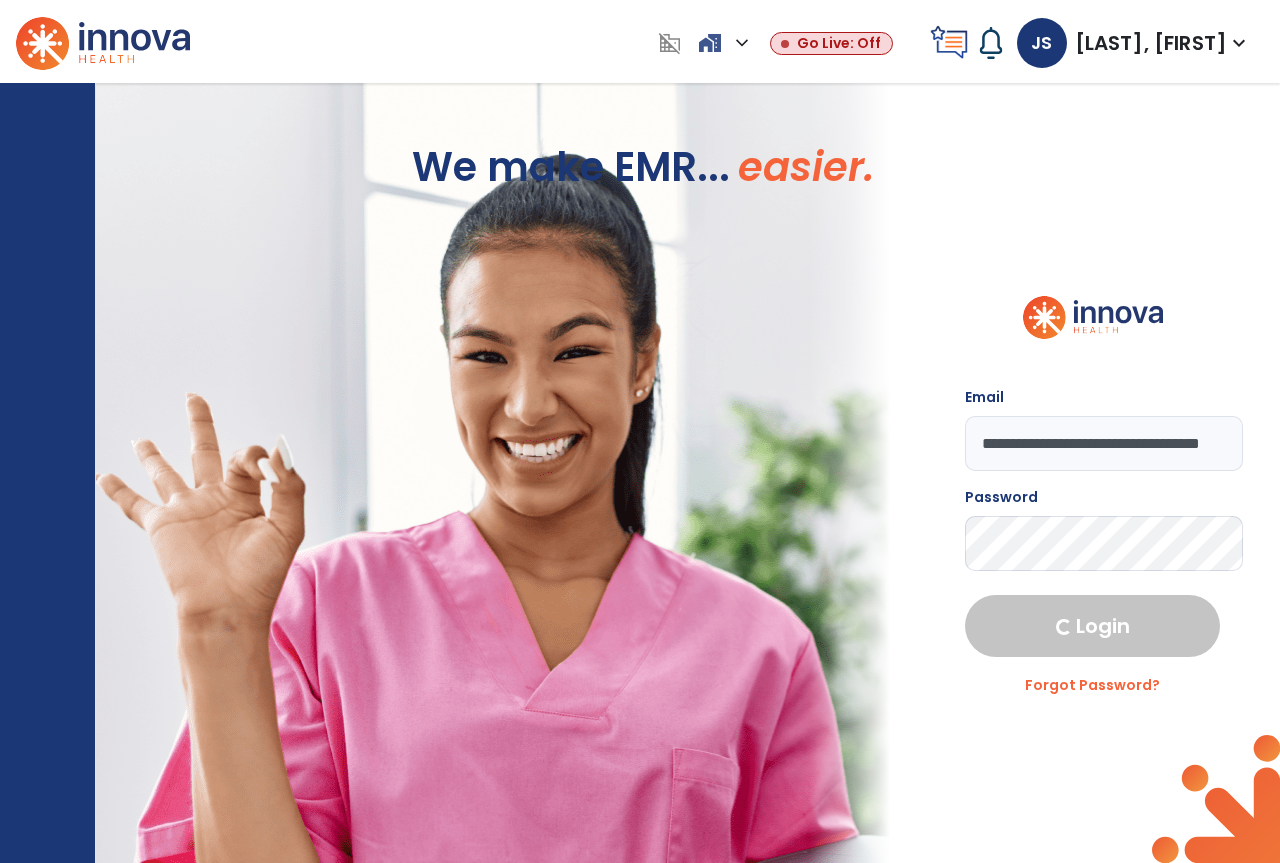 select on "****" 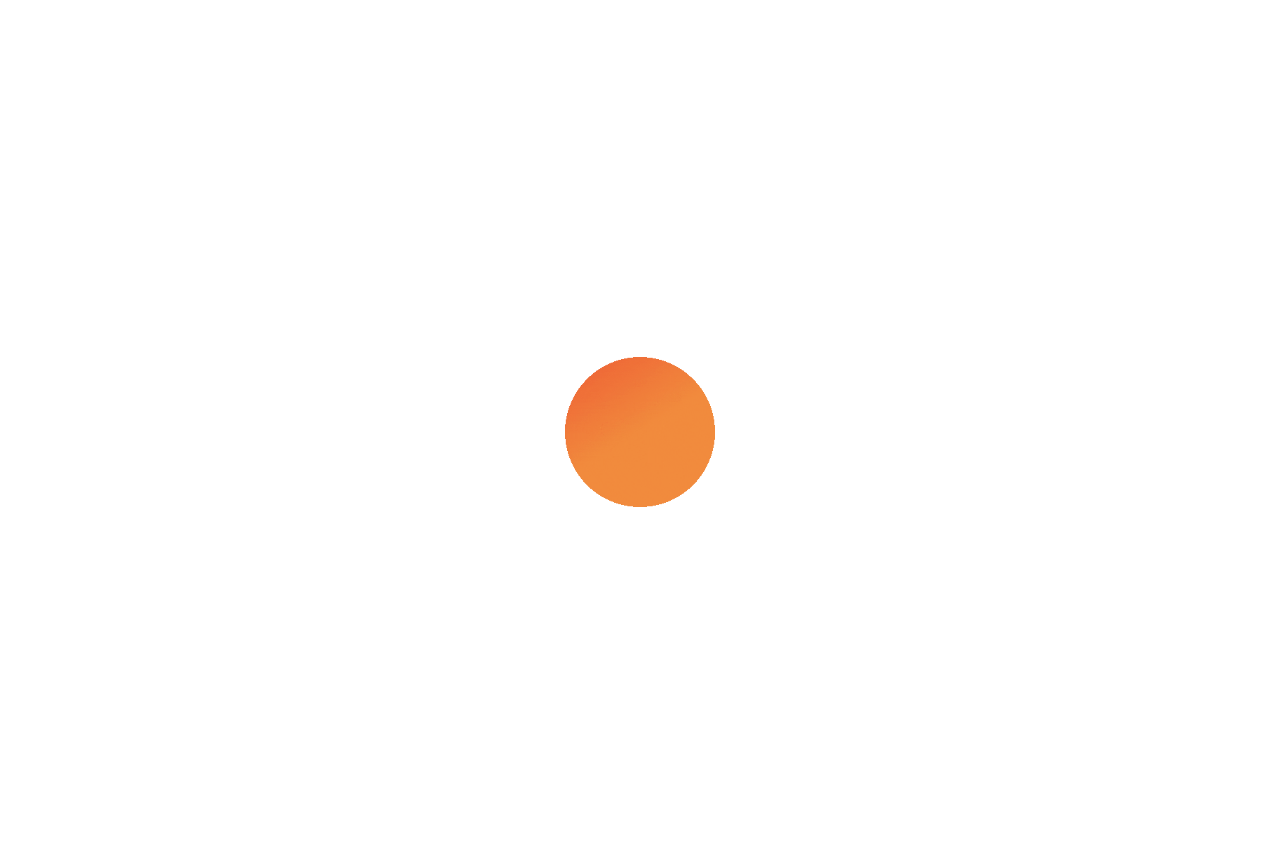 scroll, scrollTop: 0, scrollLeft: 0, axis: both 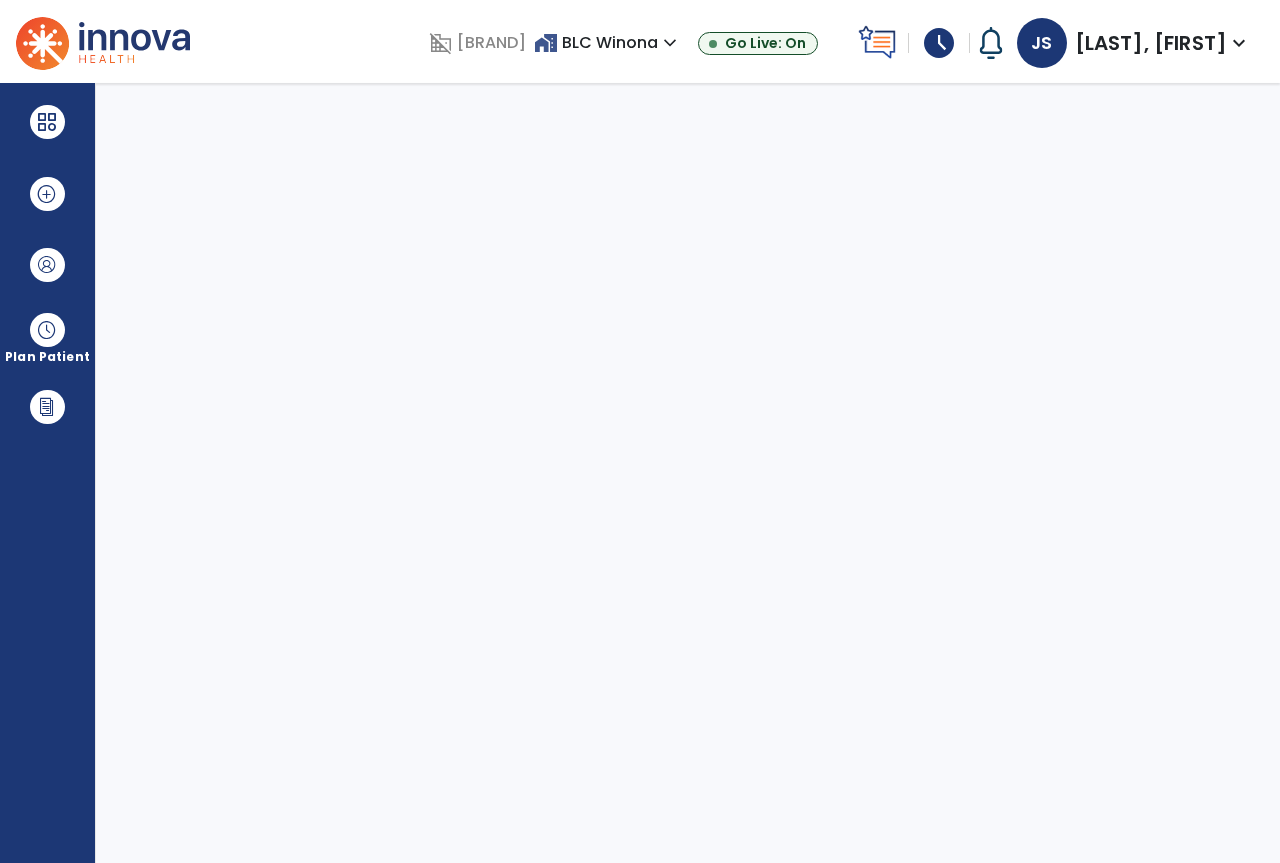 select on "****" 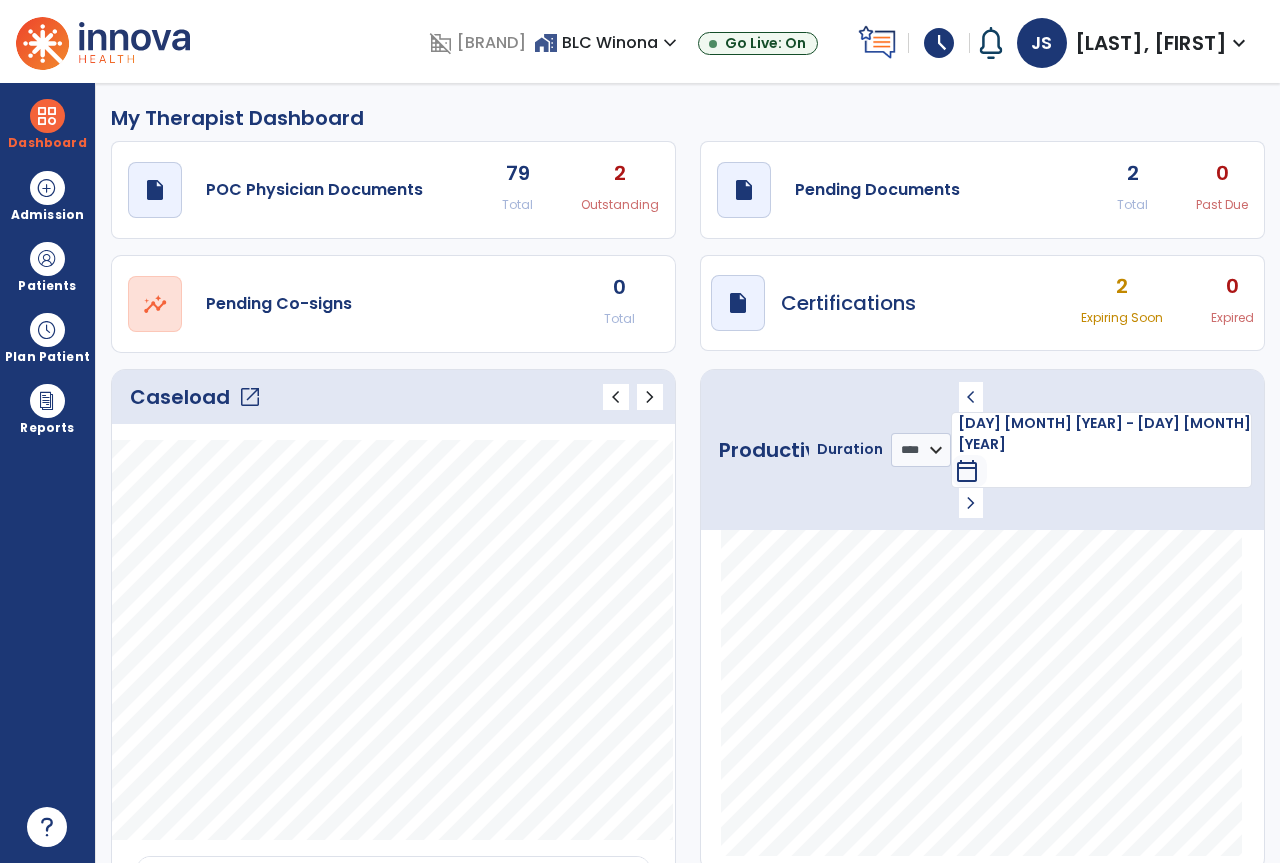 click on "Total" 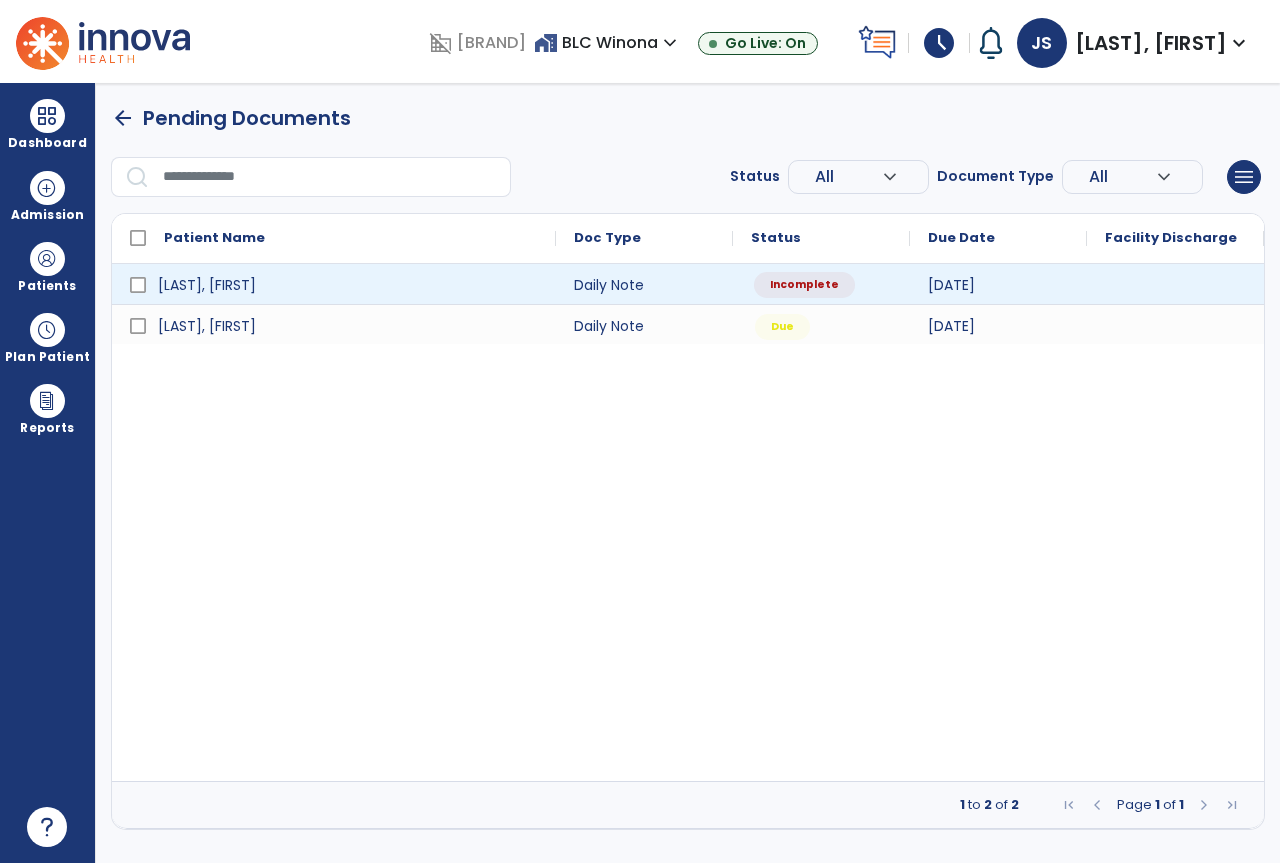 click on "Incomplete" at bounding box center (804, 285) 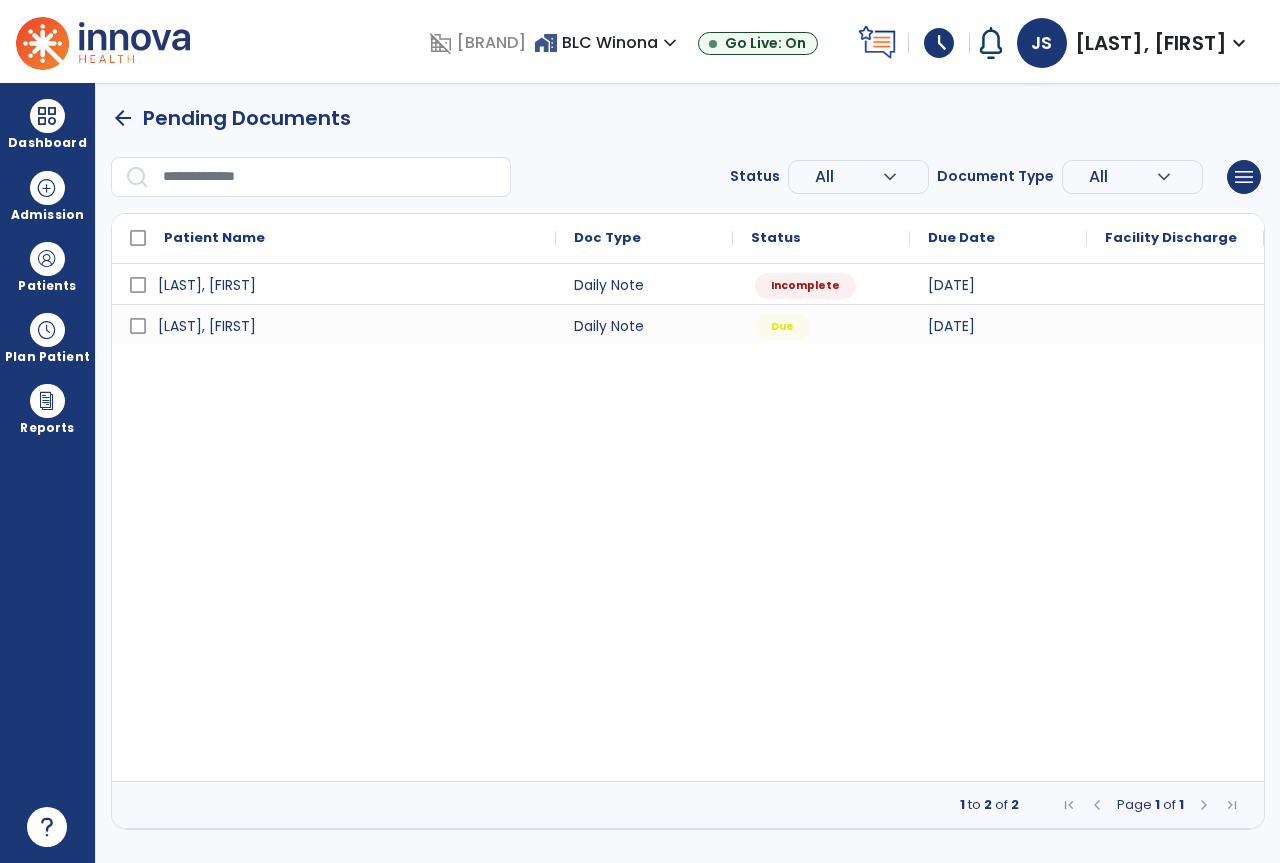 select on "*" 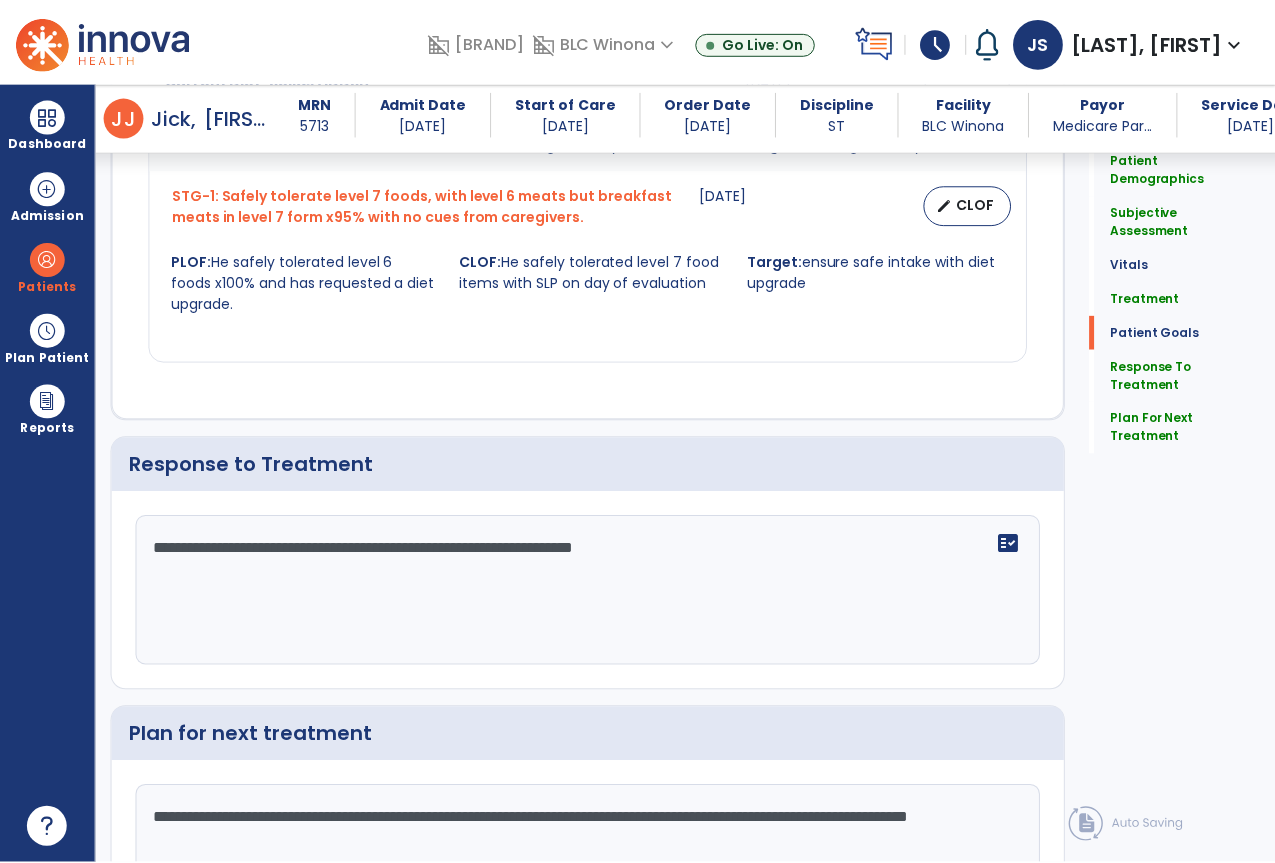 scroll, scrollTop: 3301, scrollLeft: 0, axis: vertical 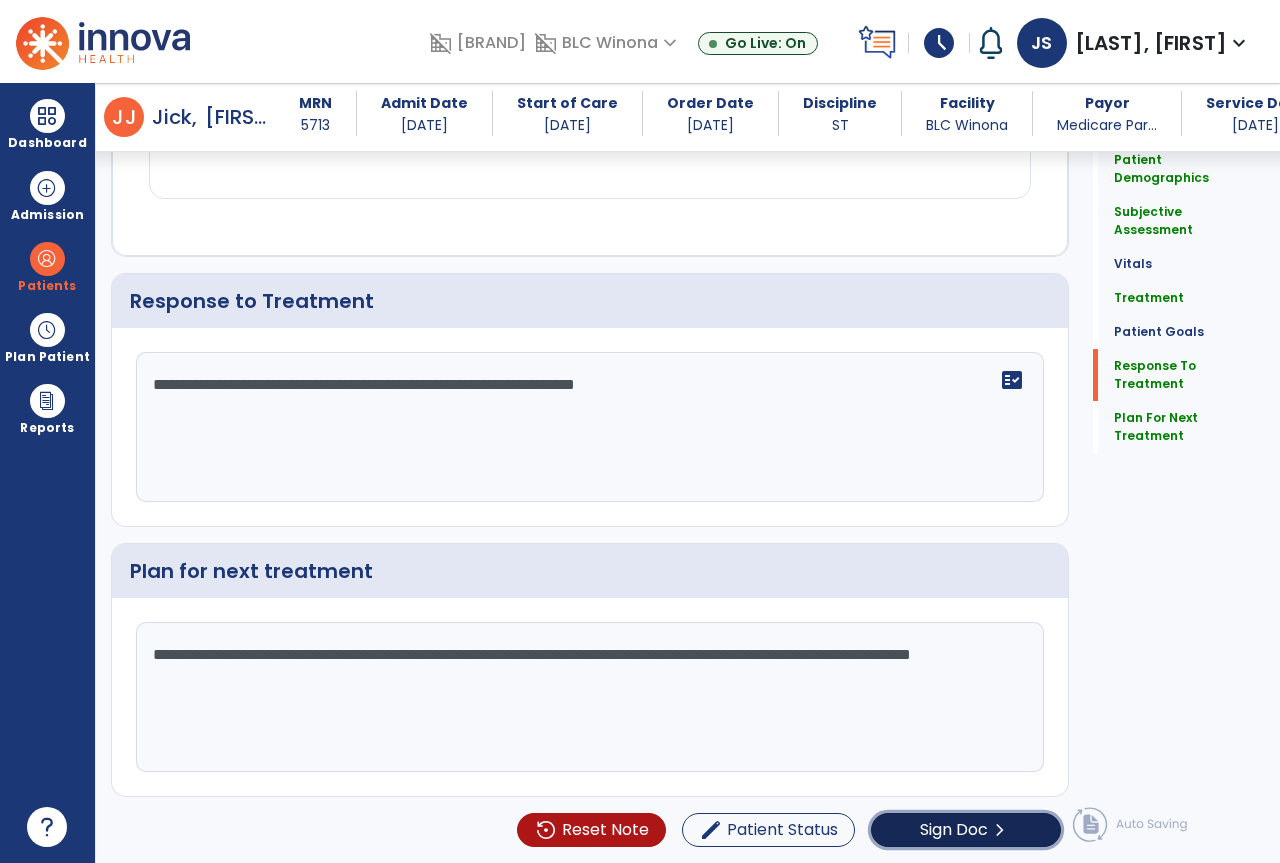 click on "Sign Doc" 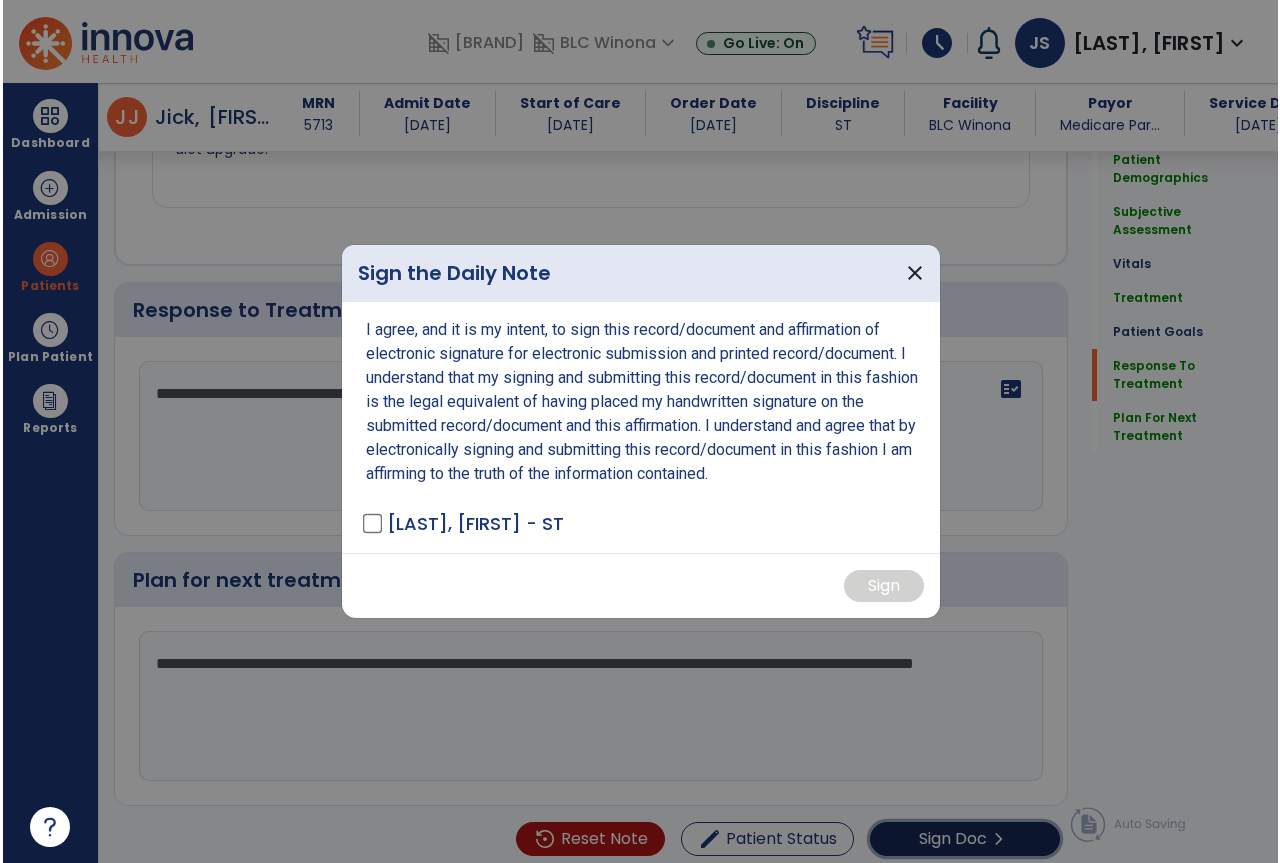 scroll, scrollTop: 3301, scrollLeft: 0, axis: vertical 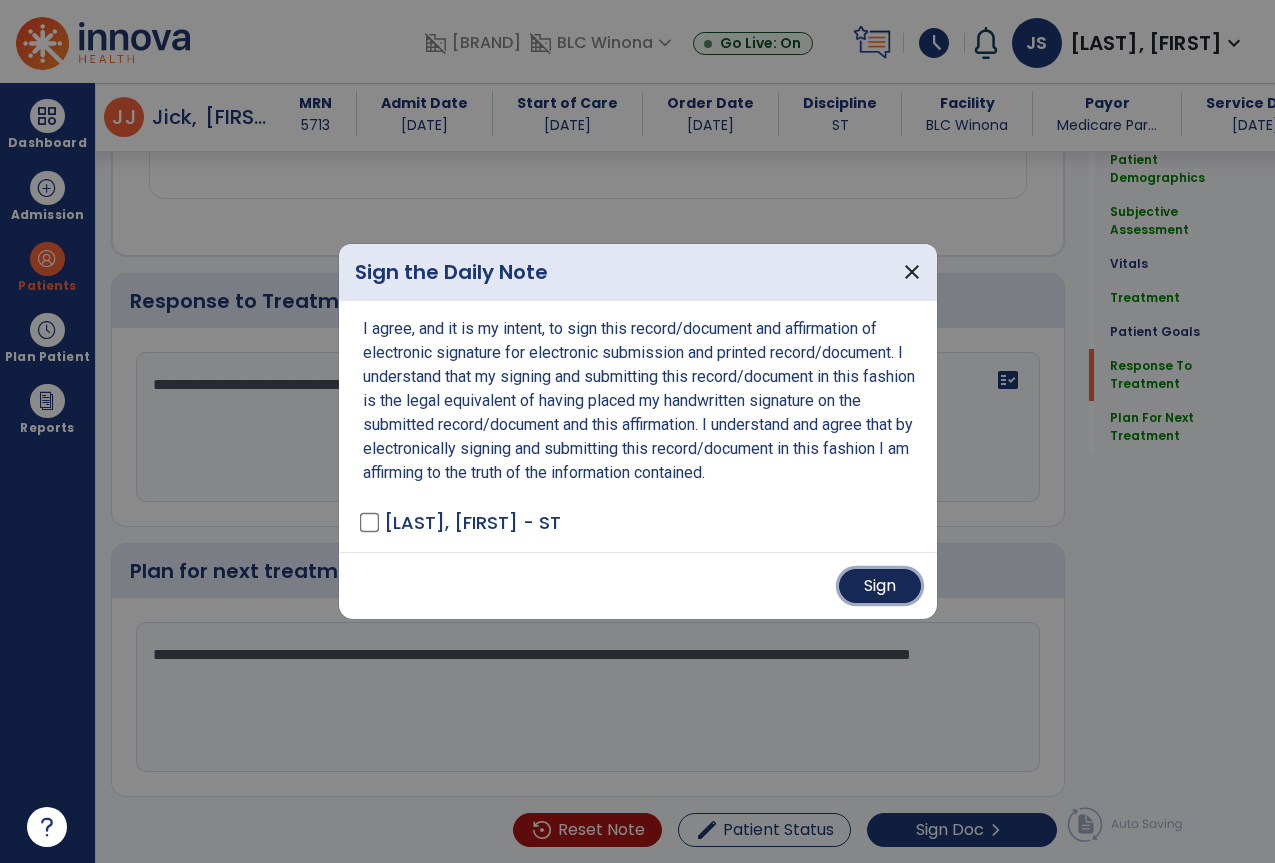 click on "Sign" at bounding box center (880, 586) 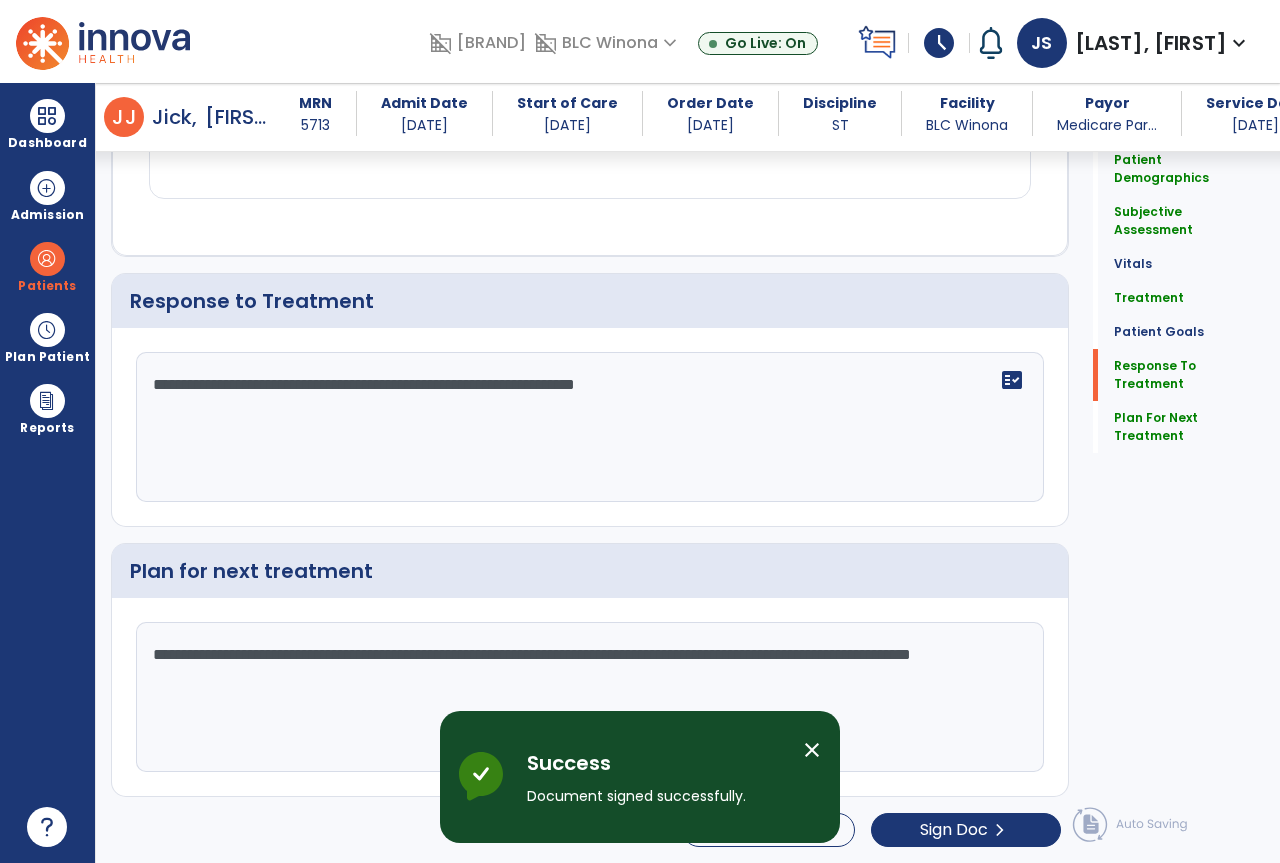 scroll, scrollTop: 0, scrollLeft: 0, axis: both 